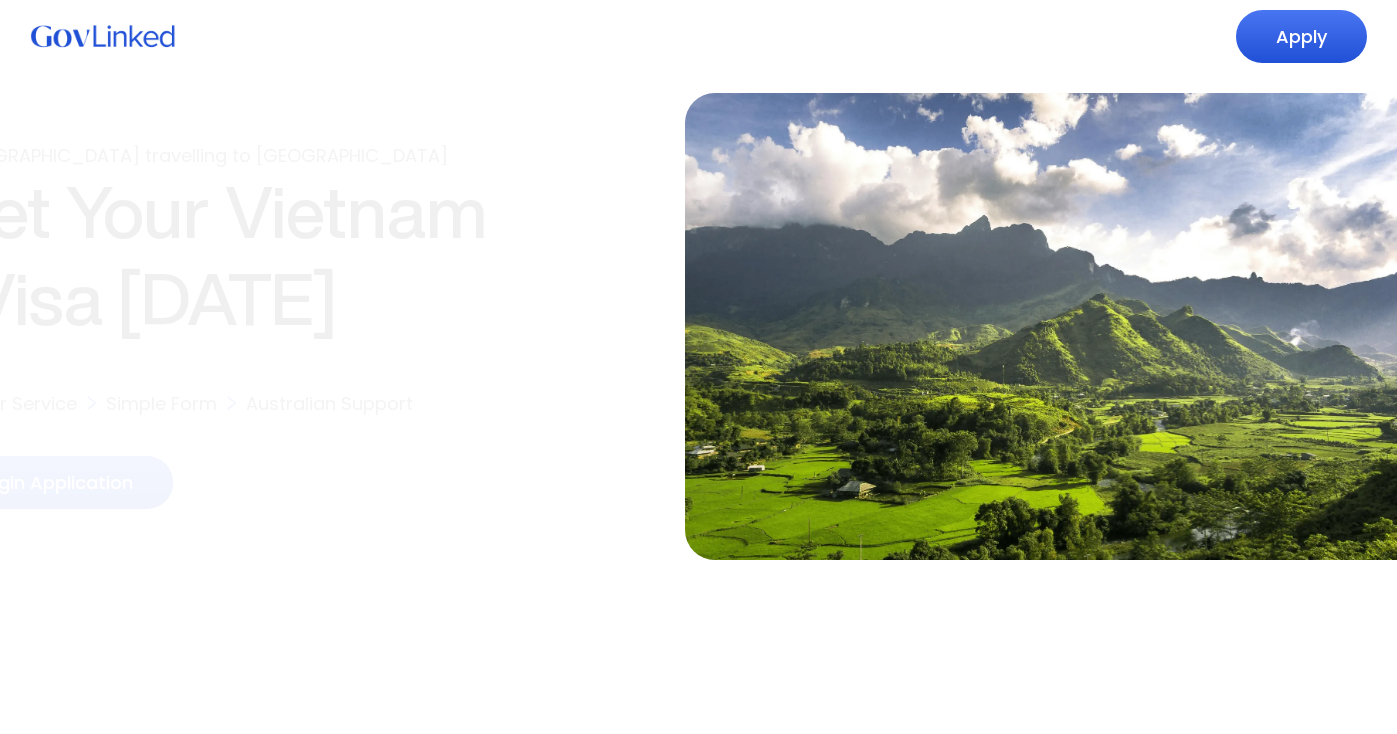 scroll, scrollTop: 0, scrollLeft: 0, axis: both 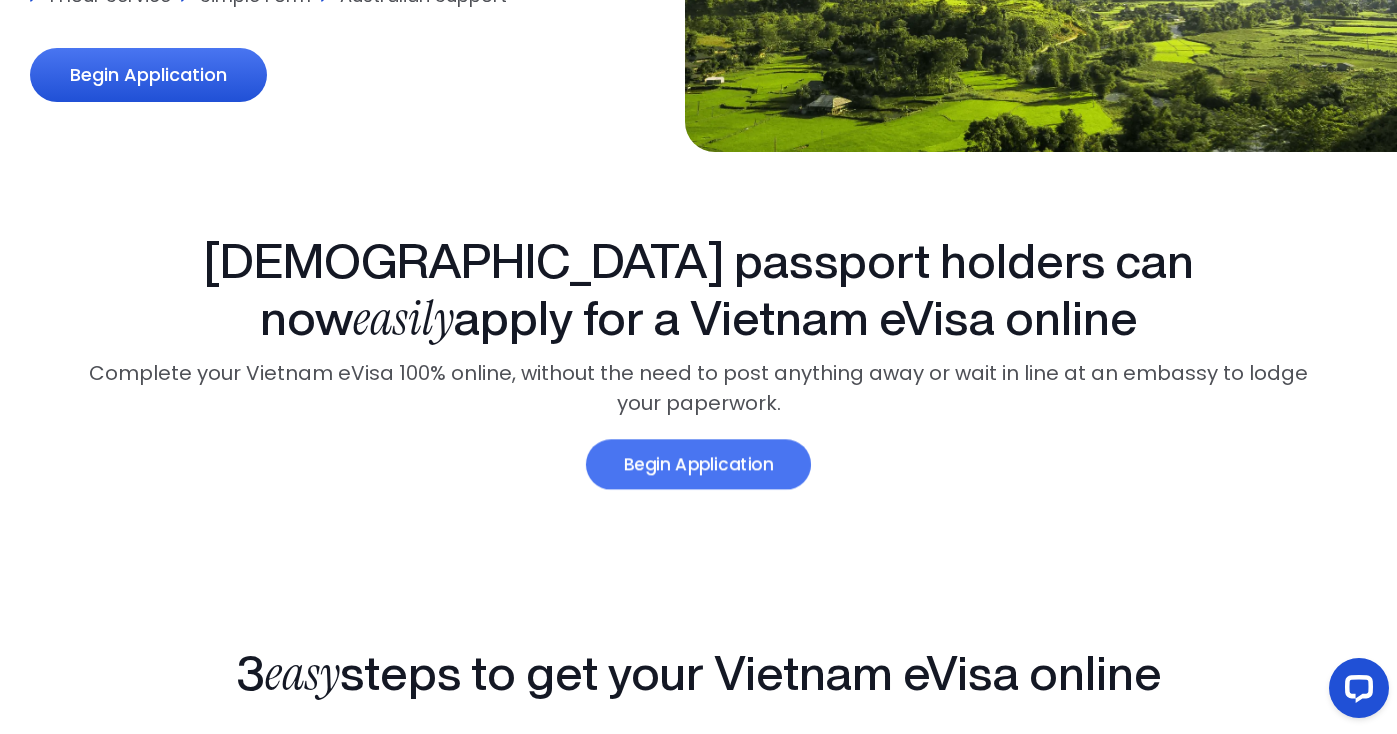 click on "Begin Application" at bounding box center (698, 464) 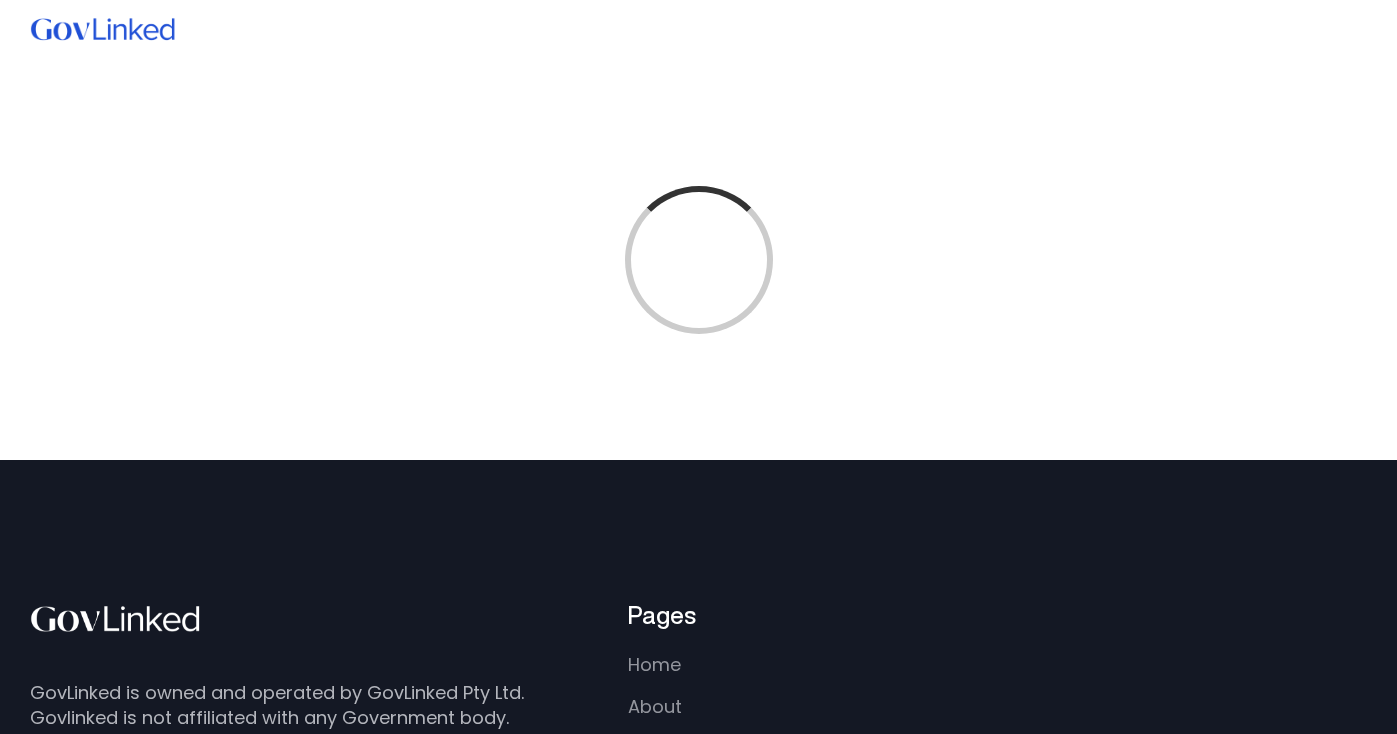 scroll, scrollTop: 0, scrollLeft: 0, axis: both 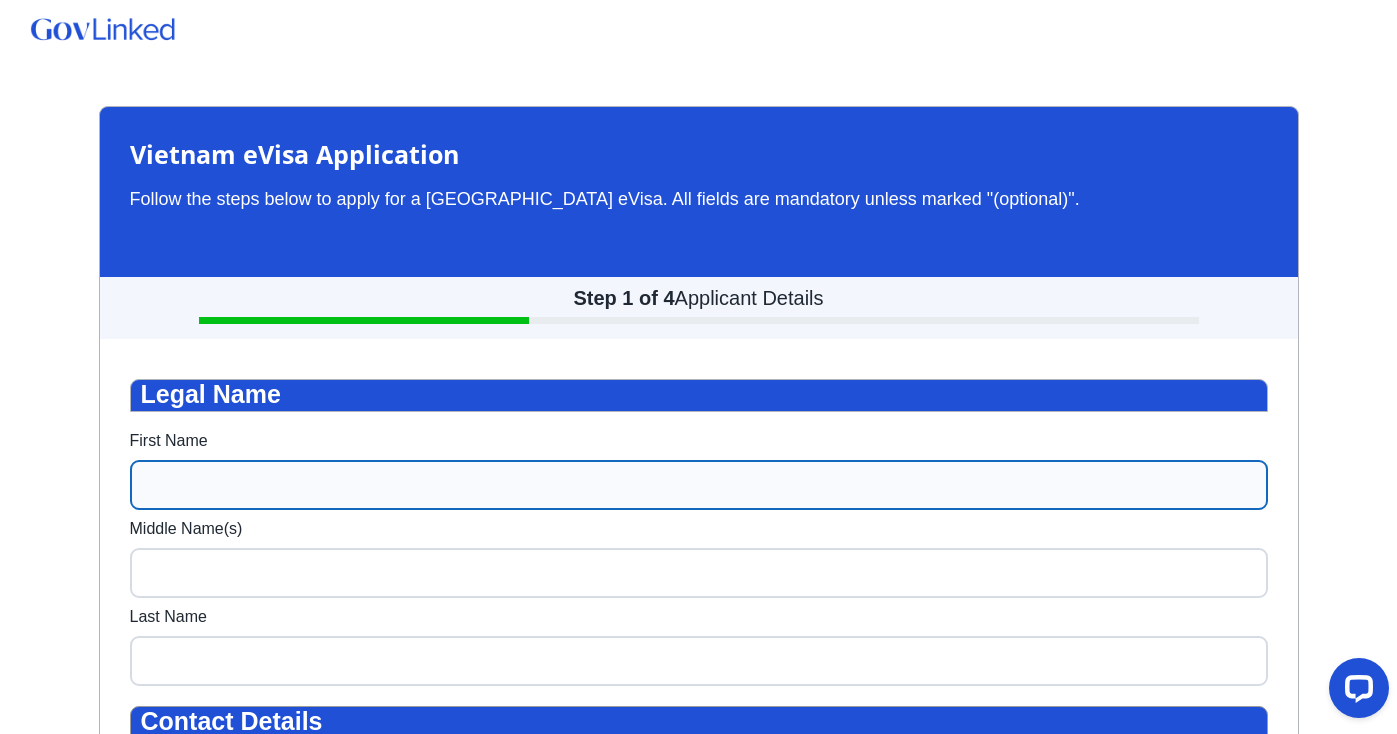 click on "First Name" at bounding box center [699, 485] 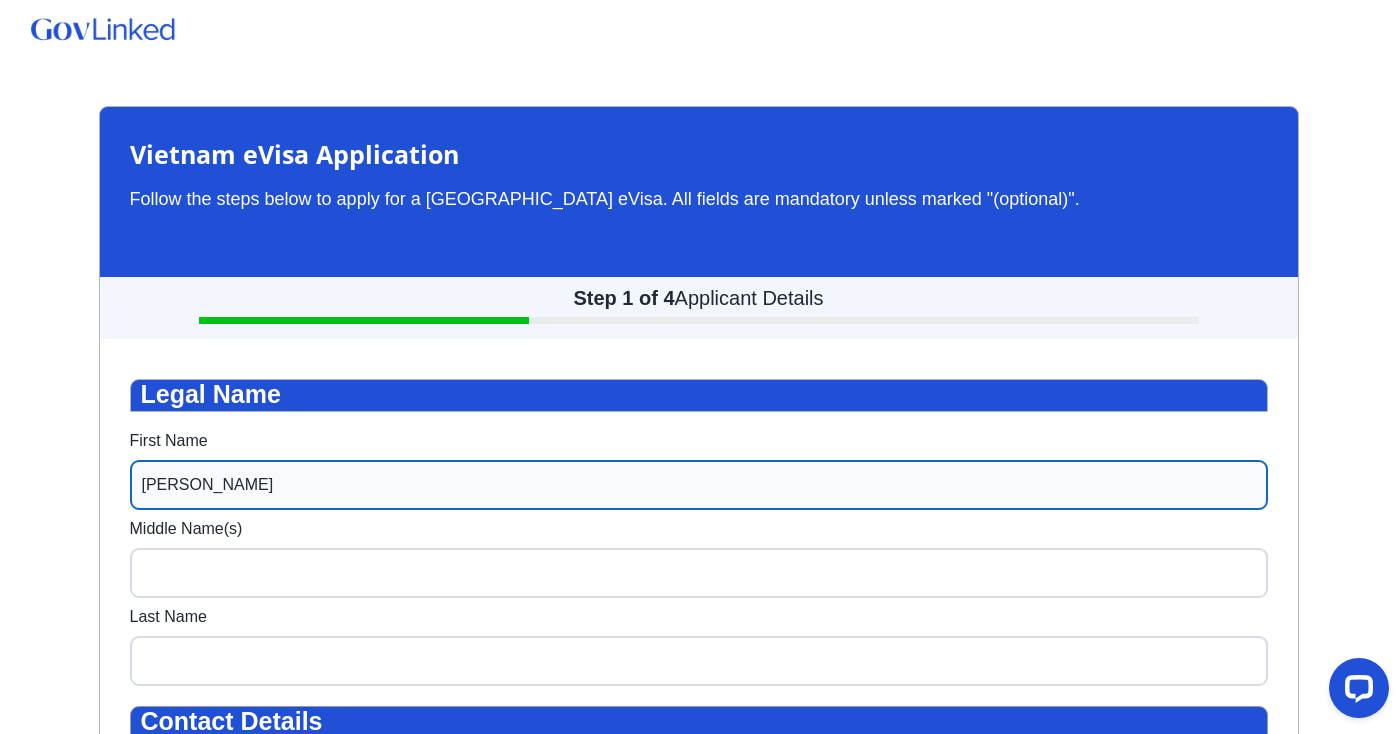 type on "Alicia" 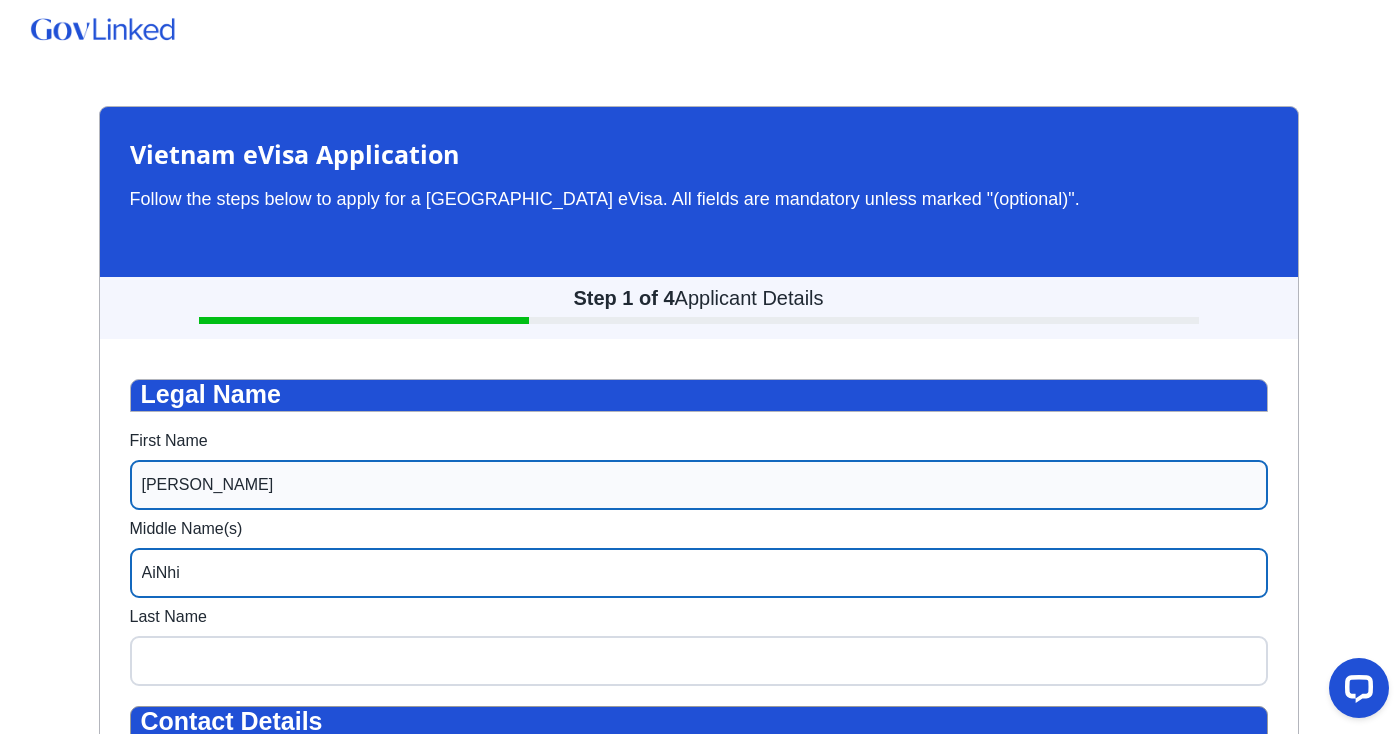 type on "AiNhi" 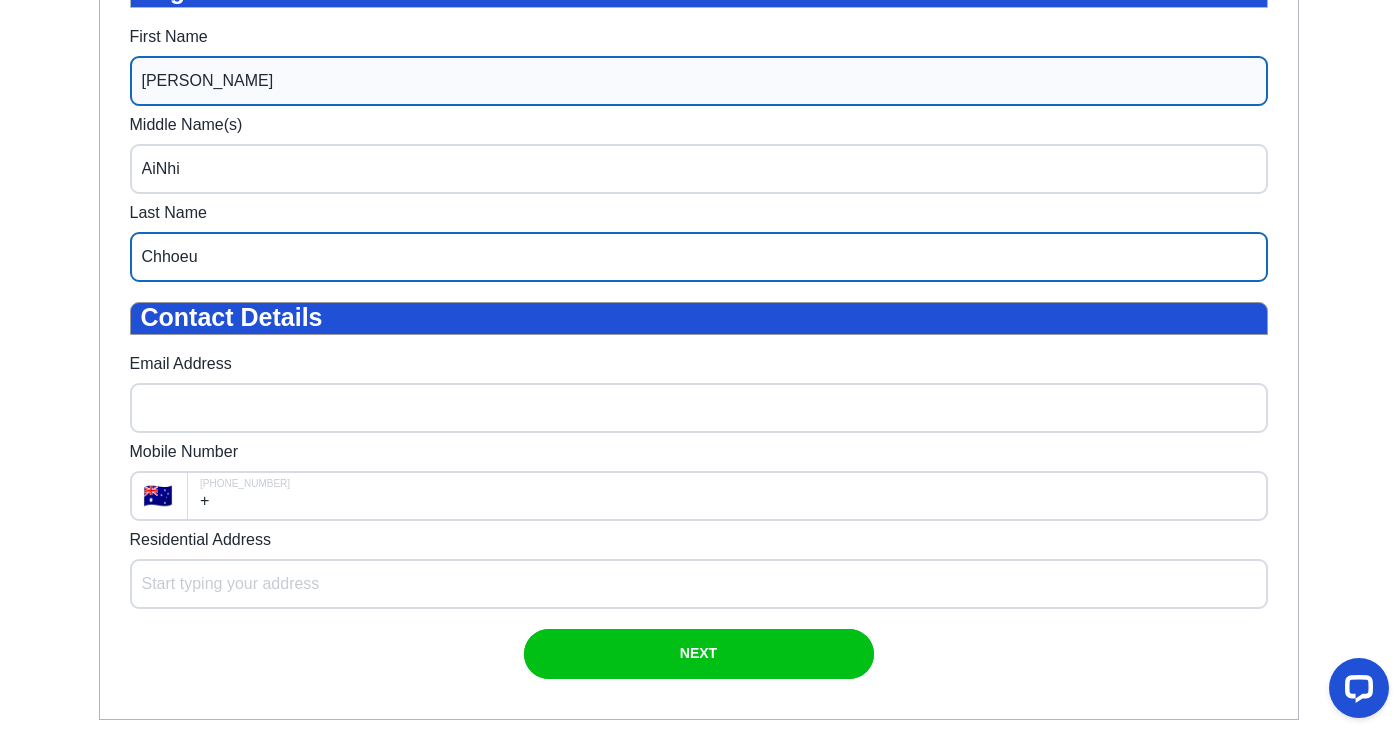 scroll, scrollTop: 428, scrollLeft: 0, axis: vertical 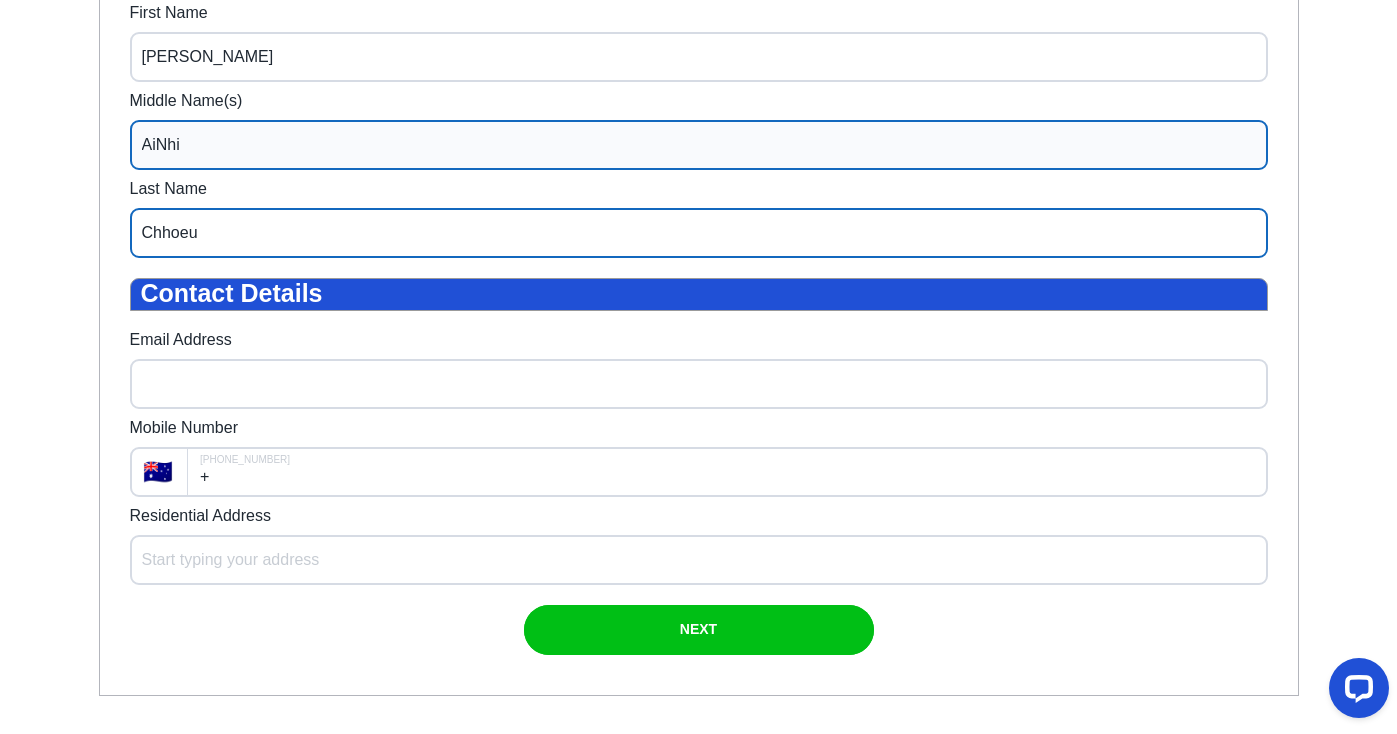 type on "Chhoeu" 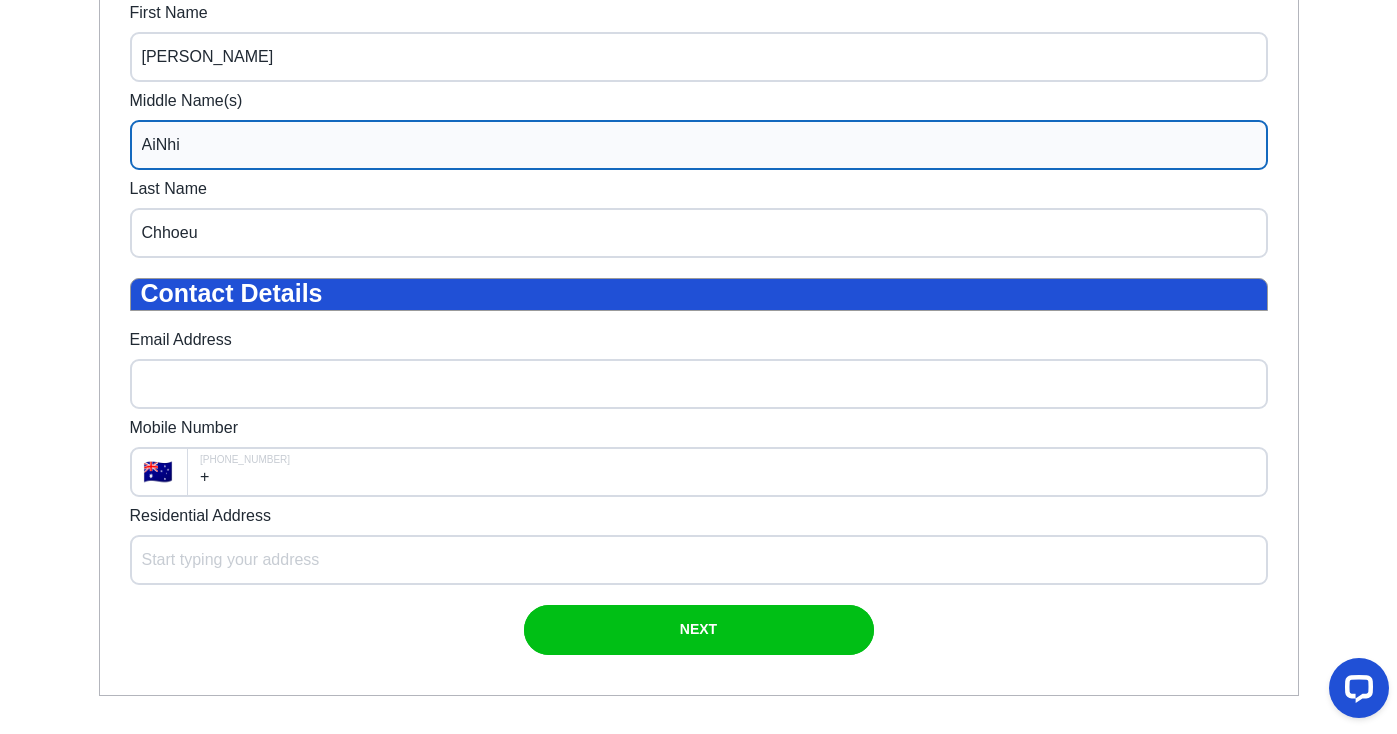 click on "AiNhi" at bounding box center [699, 145] 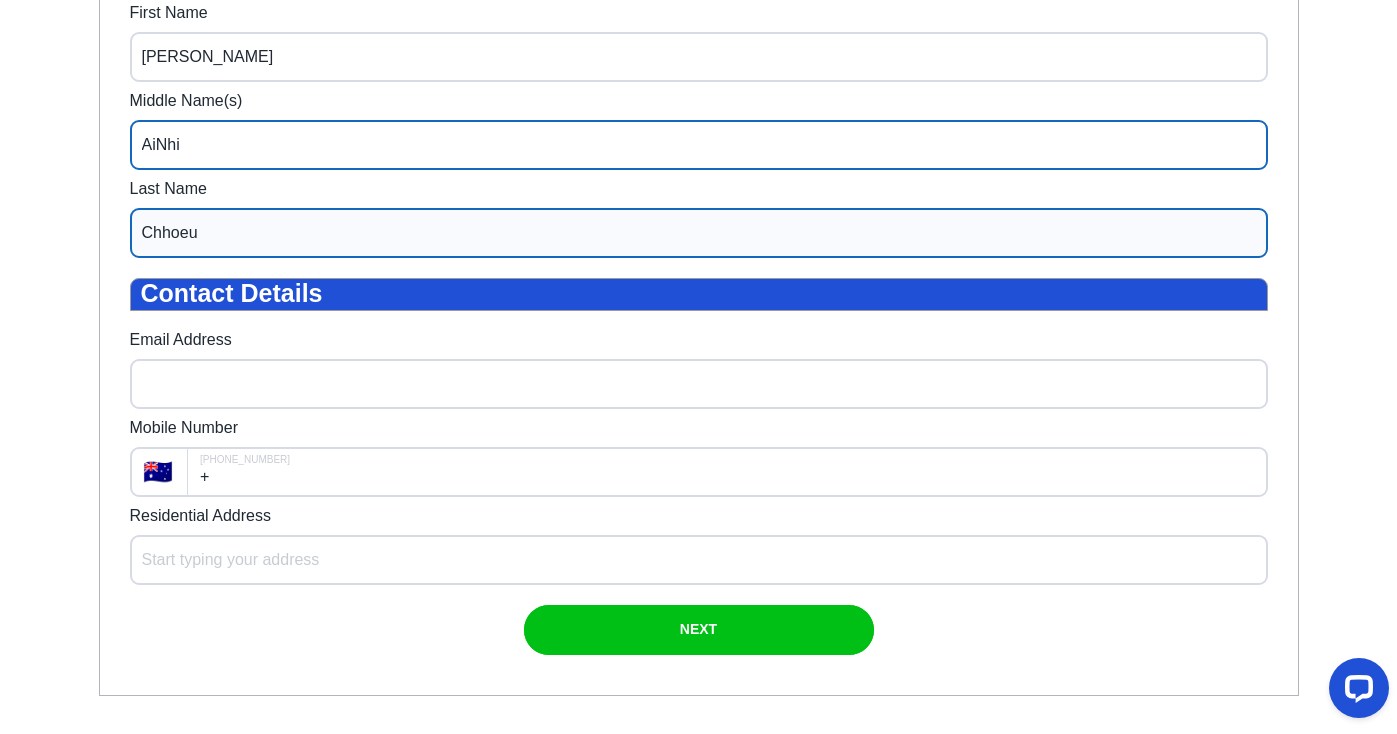 type on "AiNhi" 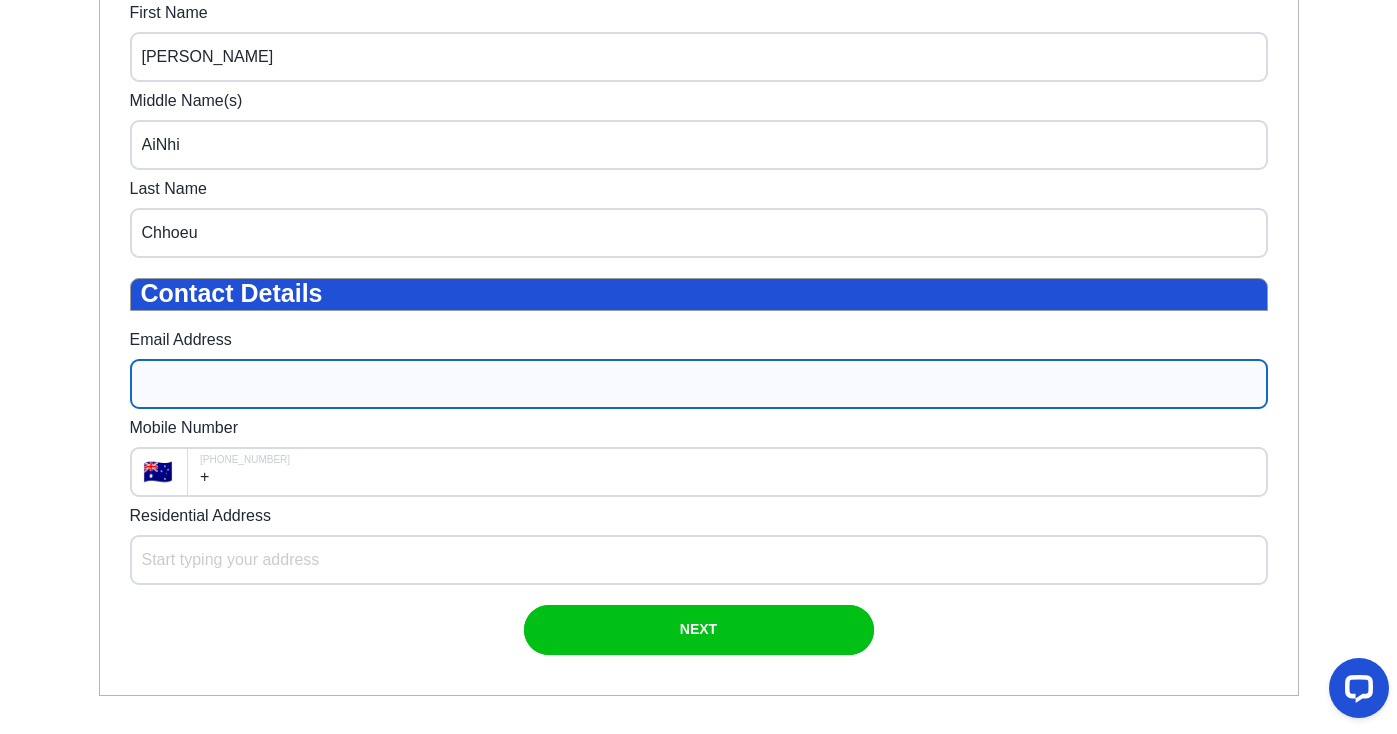 click on "Email Address" at bounding box center (699, 384) 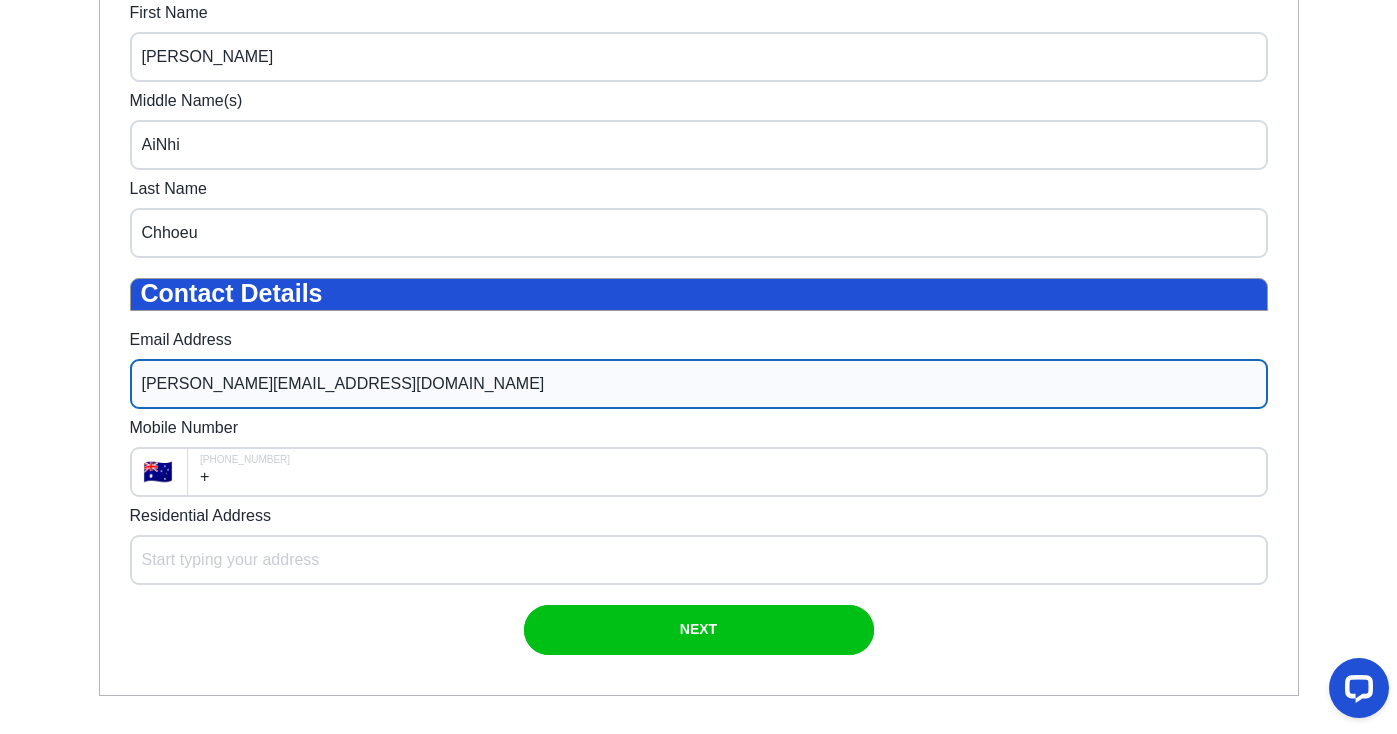 type on "alicia.chhoeu@gmail.com" 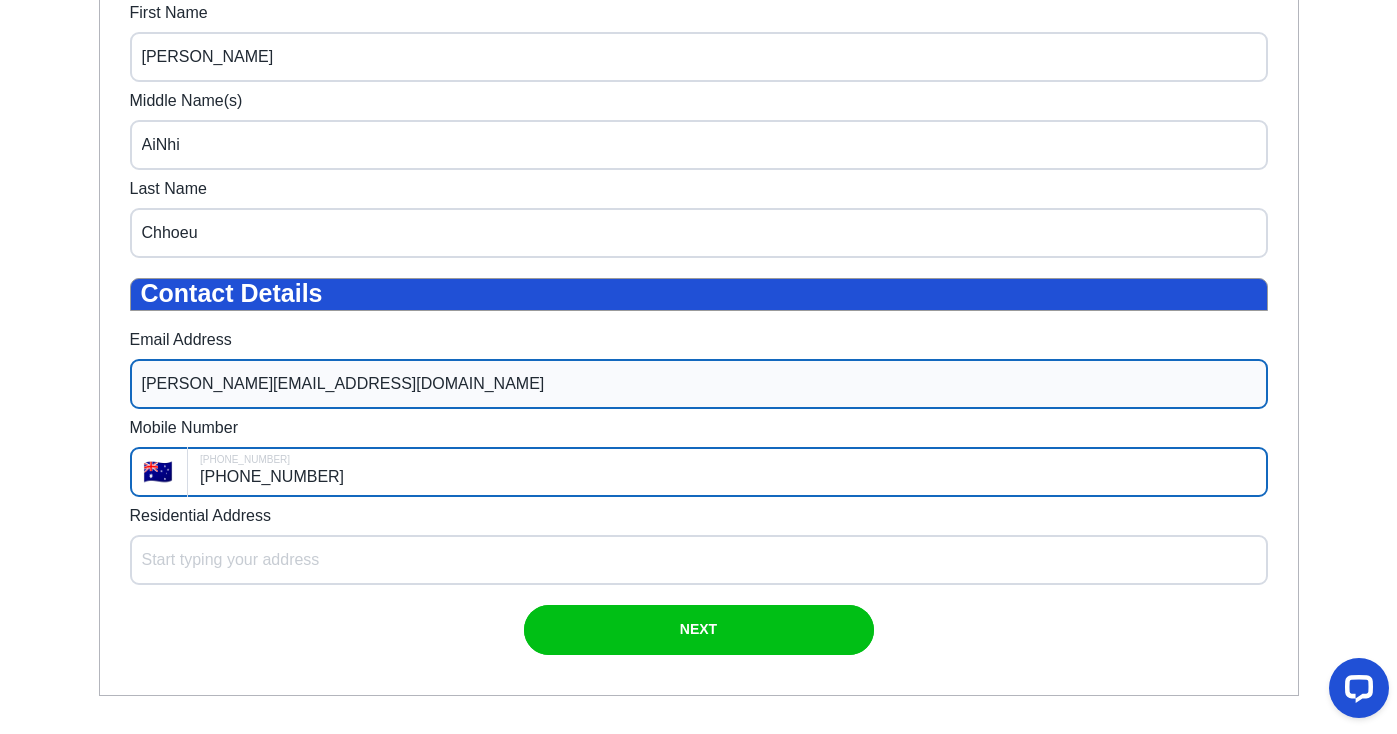 scroll, scrollTop: 555, scrollLeft: 0, axis: vertical 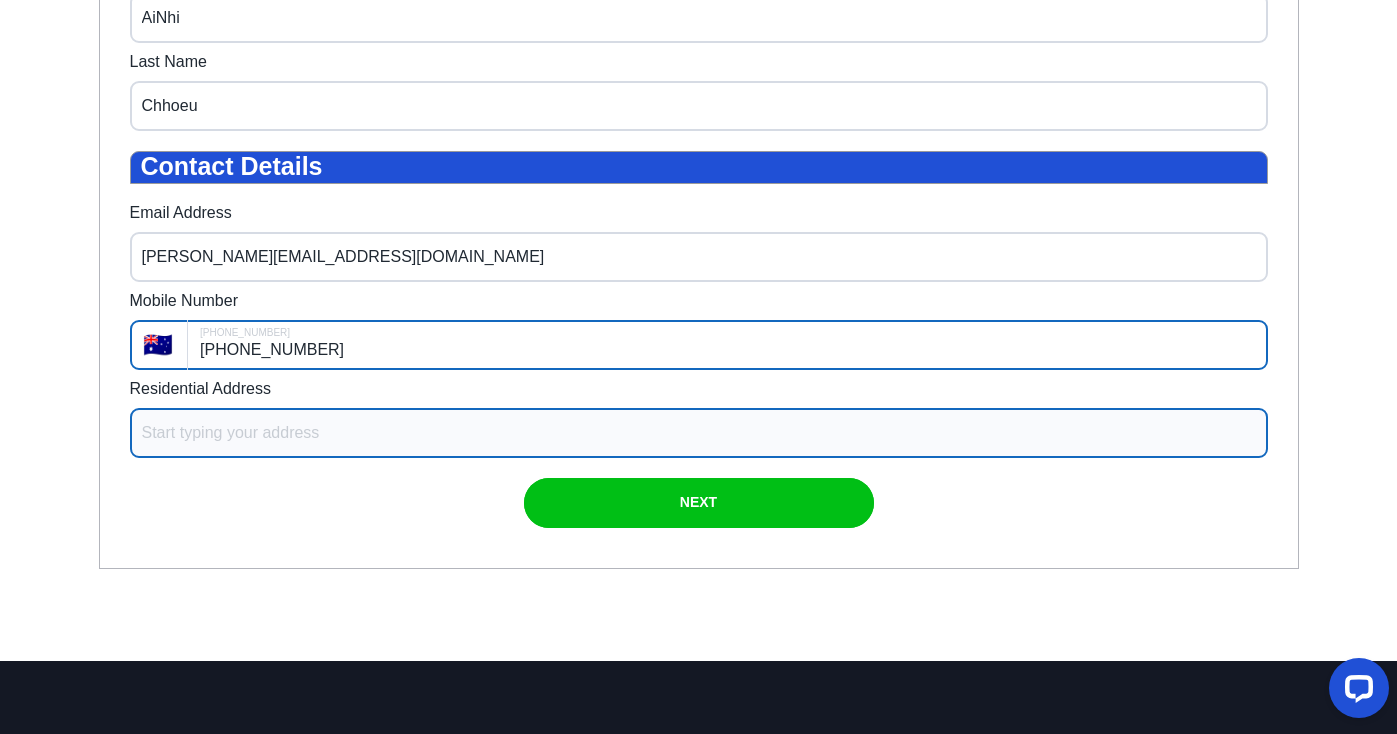 type on "+61 492 974 071" 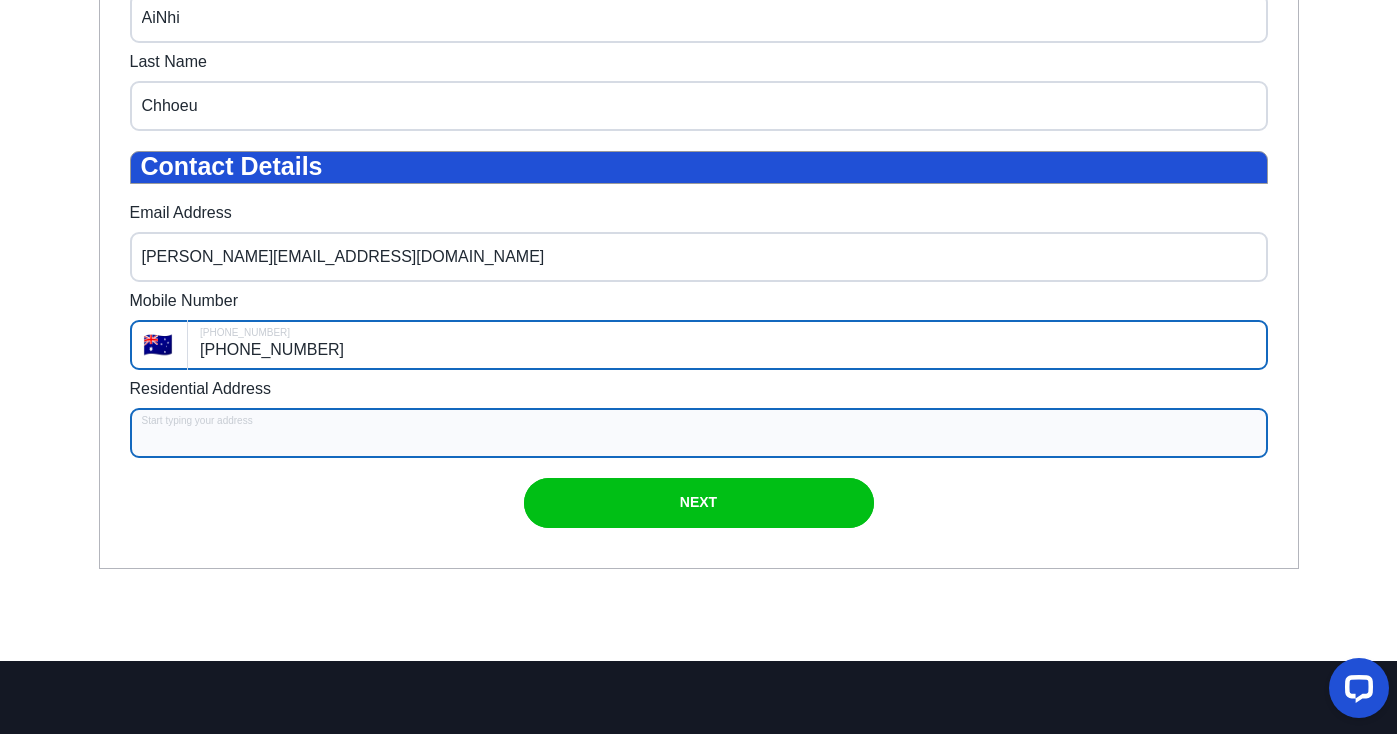 click on "Residential Address" at bounding box center (699, 433) 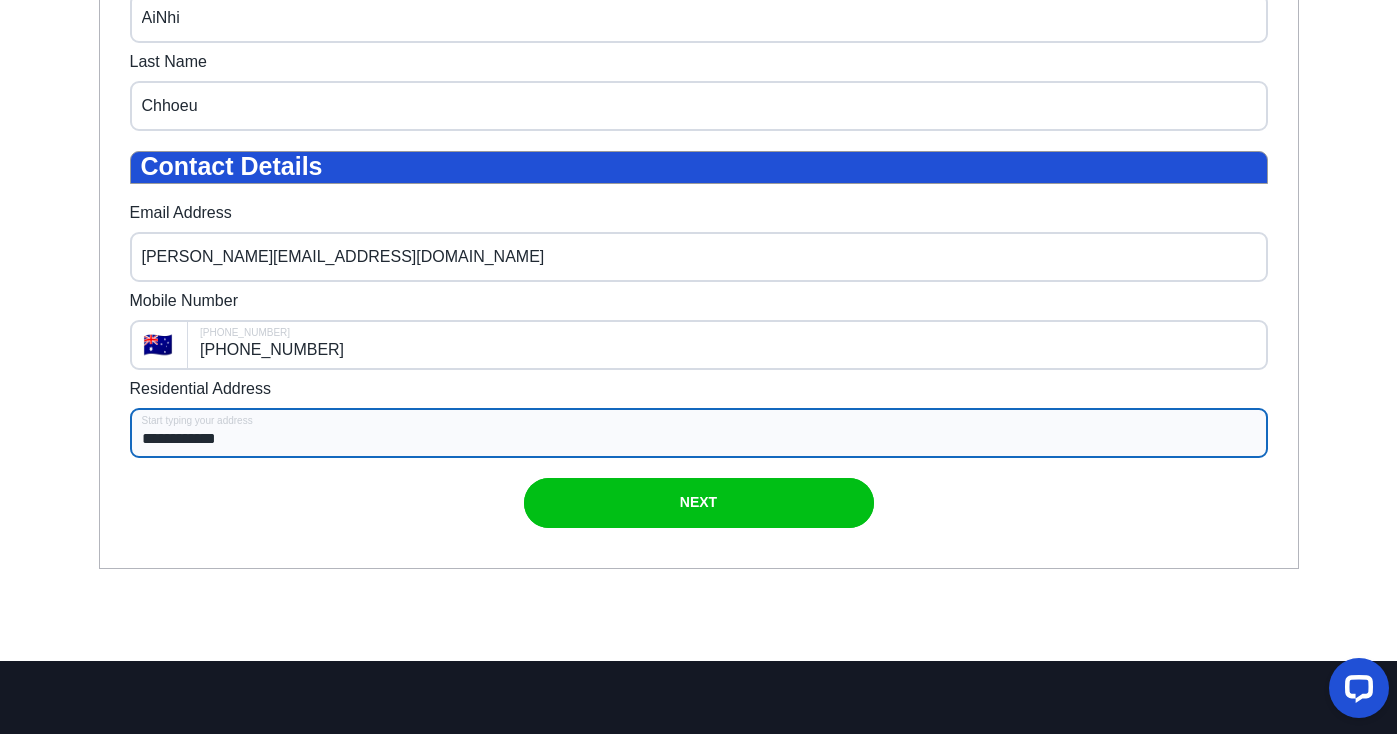 click on "**********" at bounding box center (699, 433) 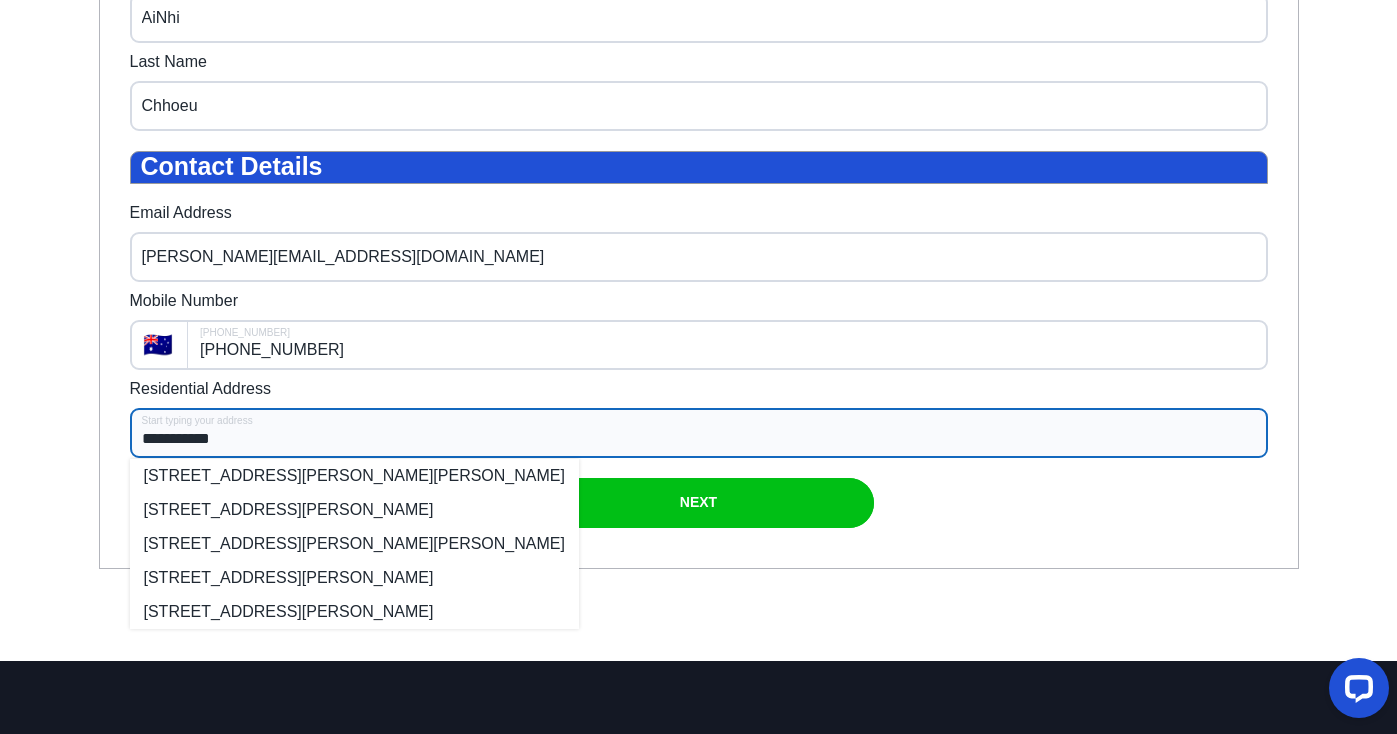 click on "**********" at bounding box center (699, 433) 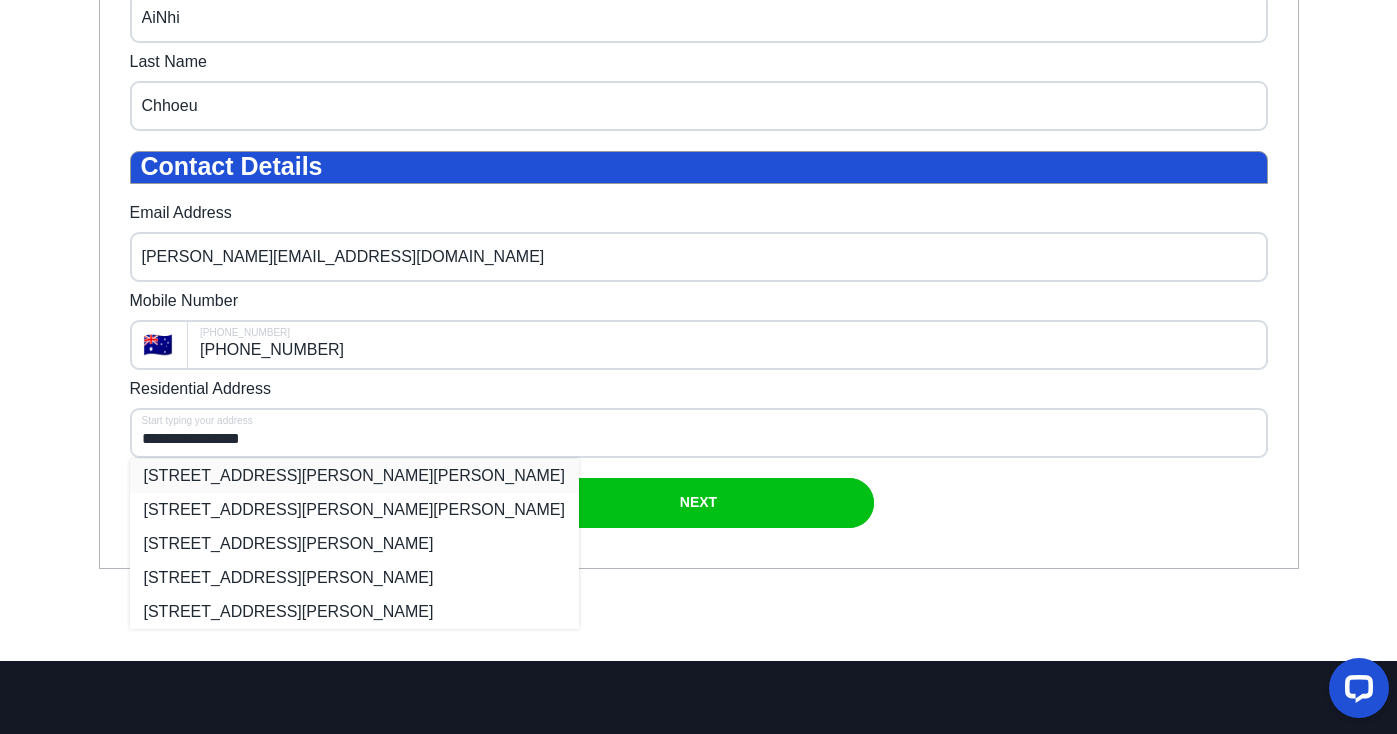 click on "16 Rowlands Ave, Noble Park VIC, Australia" at bounding box center (354, 476) 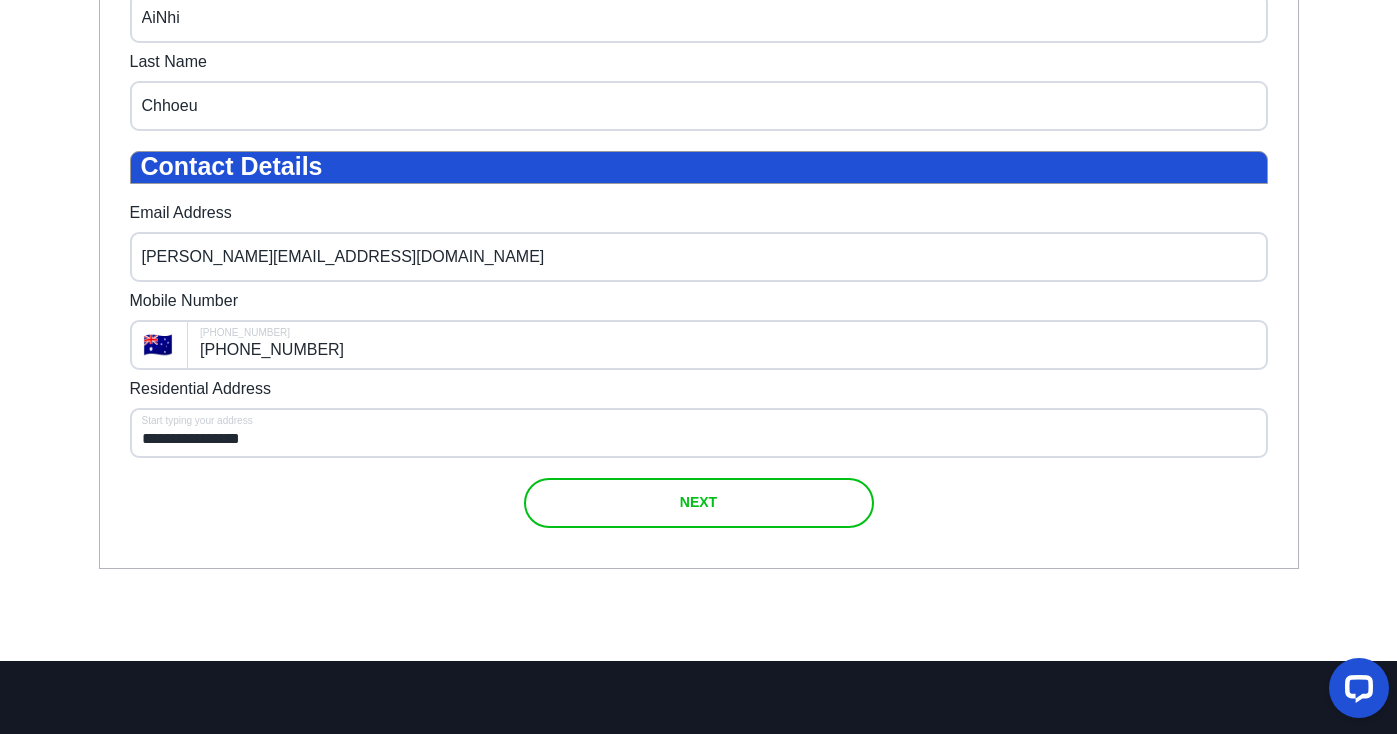 type on "**********" 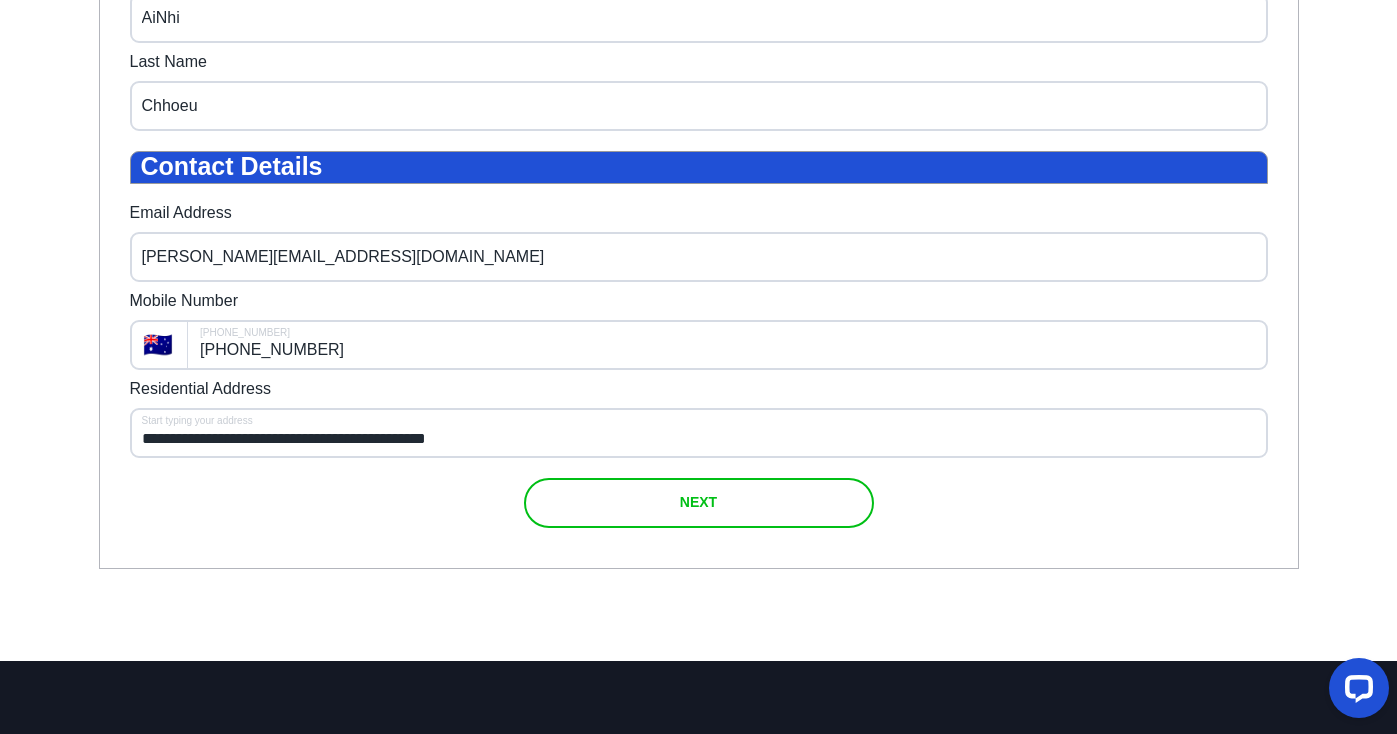 click at bounding box center [699, 503] 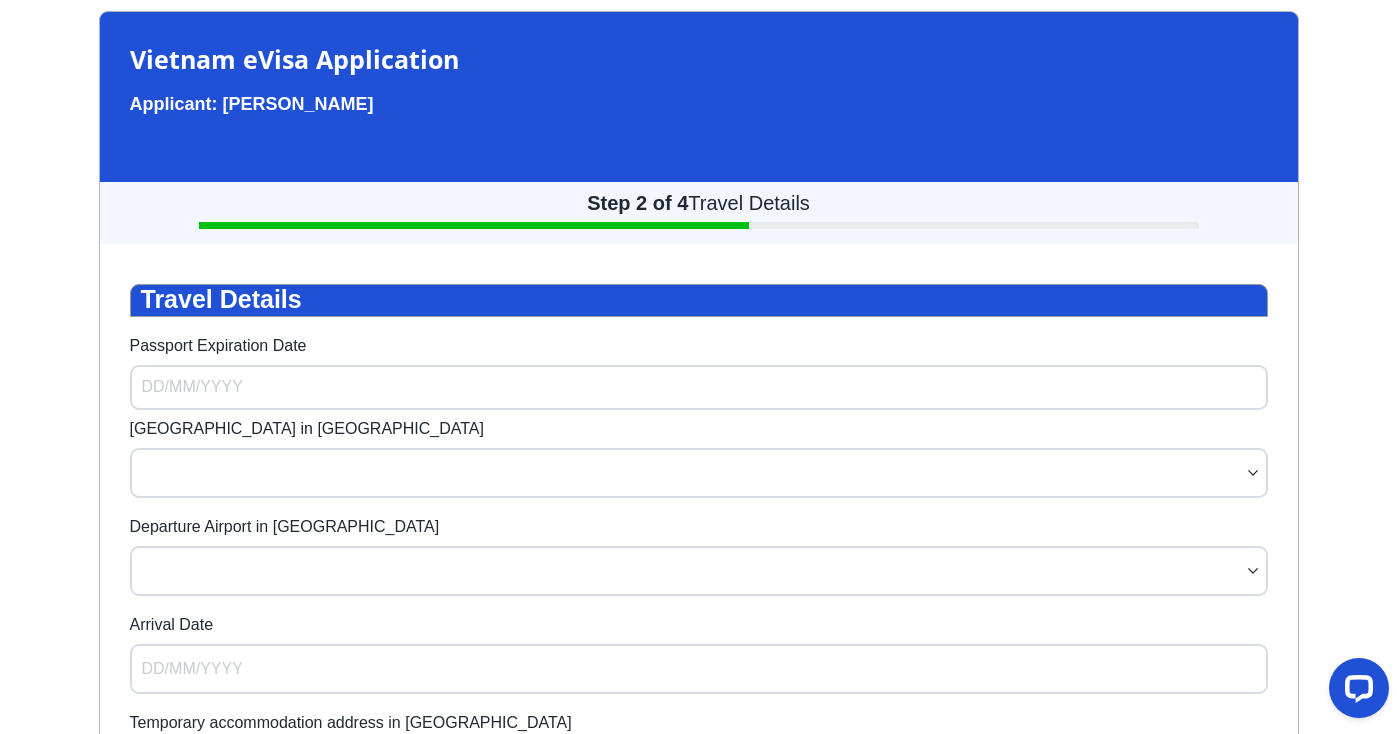 scroll, scrollTop: 60, scrollLeft: 0, axis: vertical 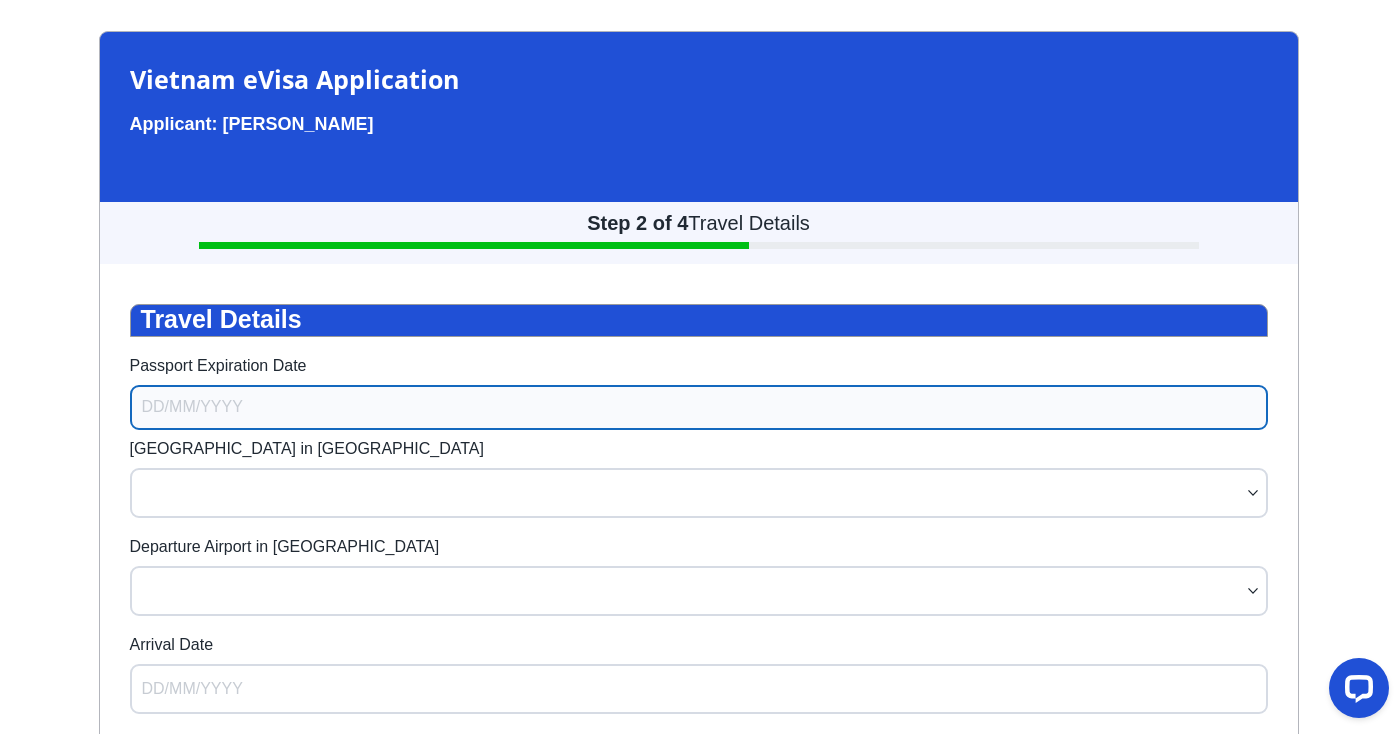 click on "Passport Expiration Date" at bounding box center (699, 407) 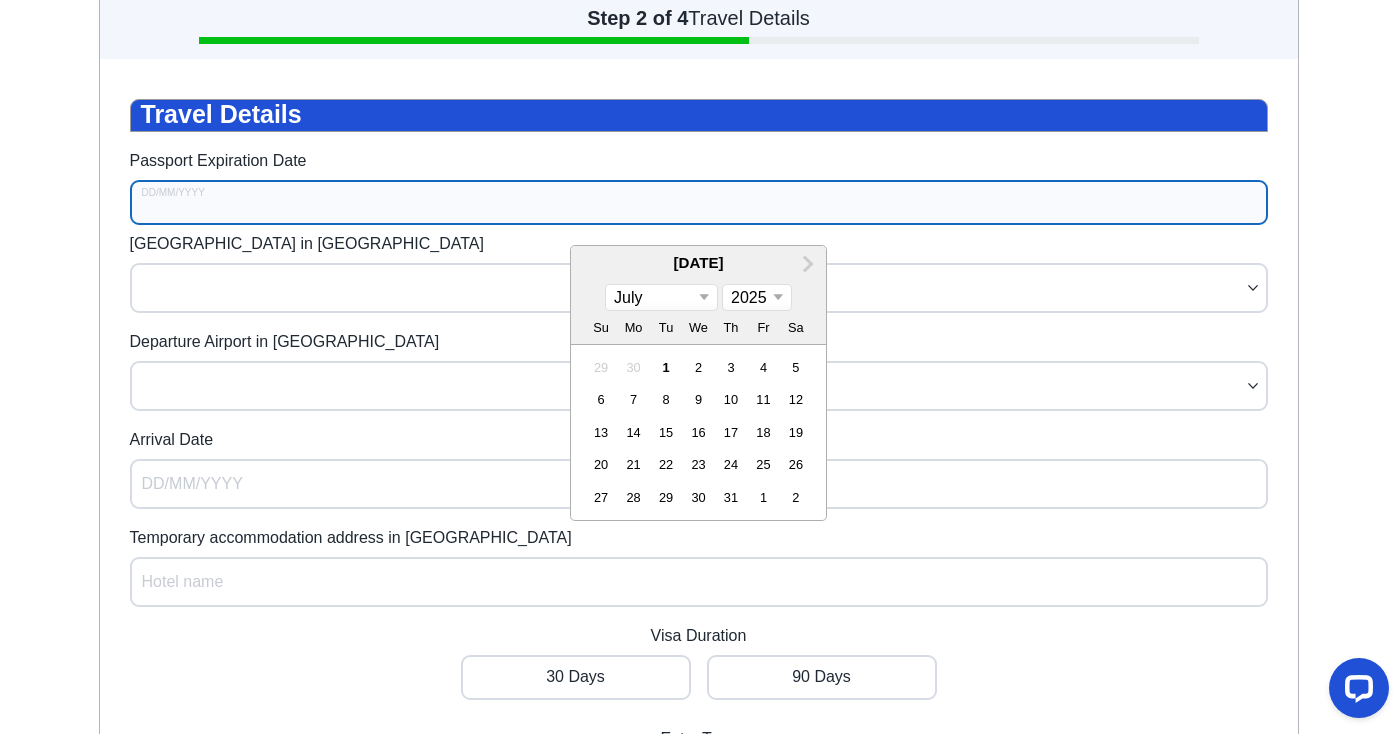 scroll, scrollTop: 266, scrollLeft: 0, axis: vertical 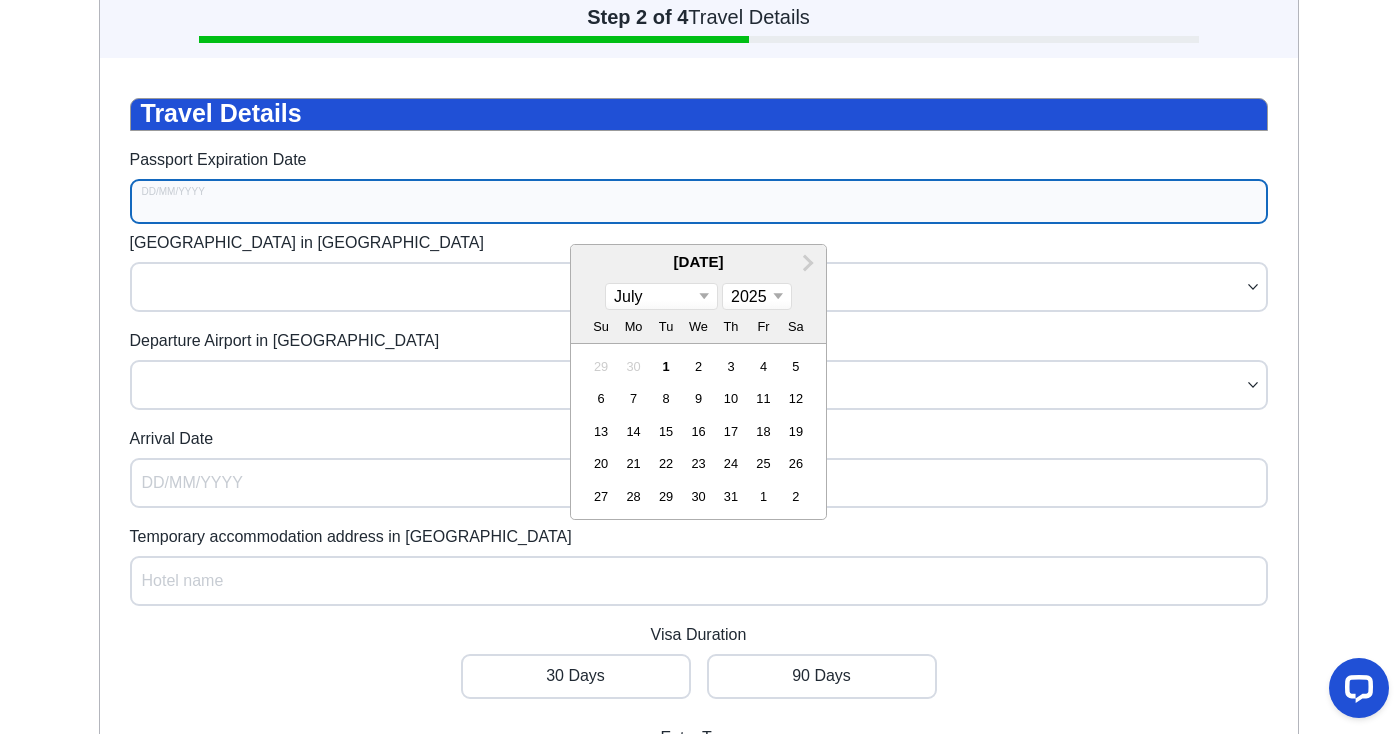 click on "January February March April May June July August September October November December" at bounding box center (661, 296) 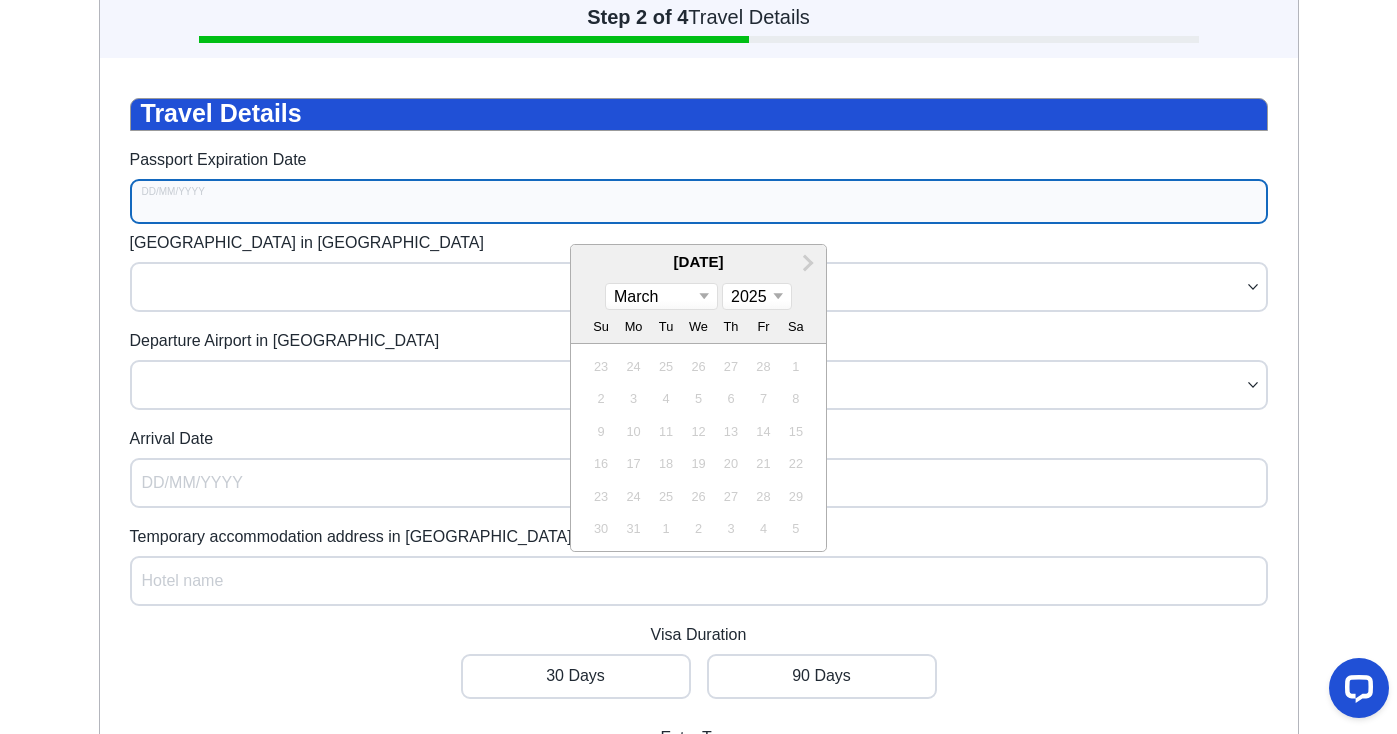 click on "2025 2026 2027 2028 2029 2030 2031 2032 2033 2034 2035 2036 2037 2038 2039 2040 2041 2042 2043 2044 2045 2046 2047 2048 2049 2050 2051 2052 2053 2054 2055 2056 2057 2058 2059 2060 2061 2062 2063 2064 2065 2066 2067 2068 2069 2070 2071 2072 2073 2074 2075 2076 2077 2078 2079 2080 2081 2082 2083 2084 2085 2086 2087 2088 2089 2090 2091 2092 2093 2094 2095 2096 2097 2098 2099 2100" at bounding box center [757, 296] 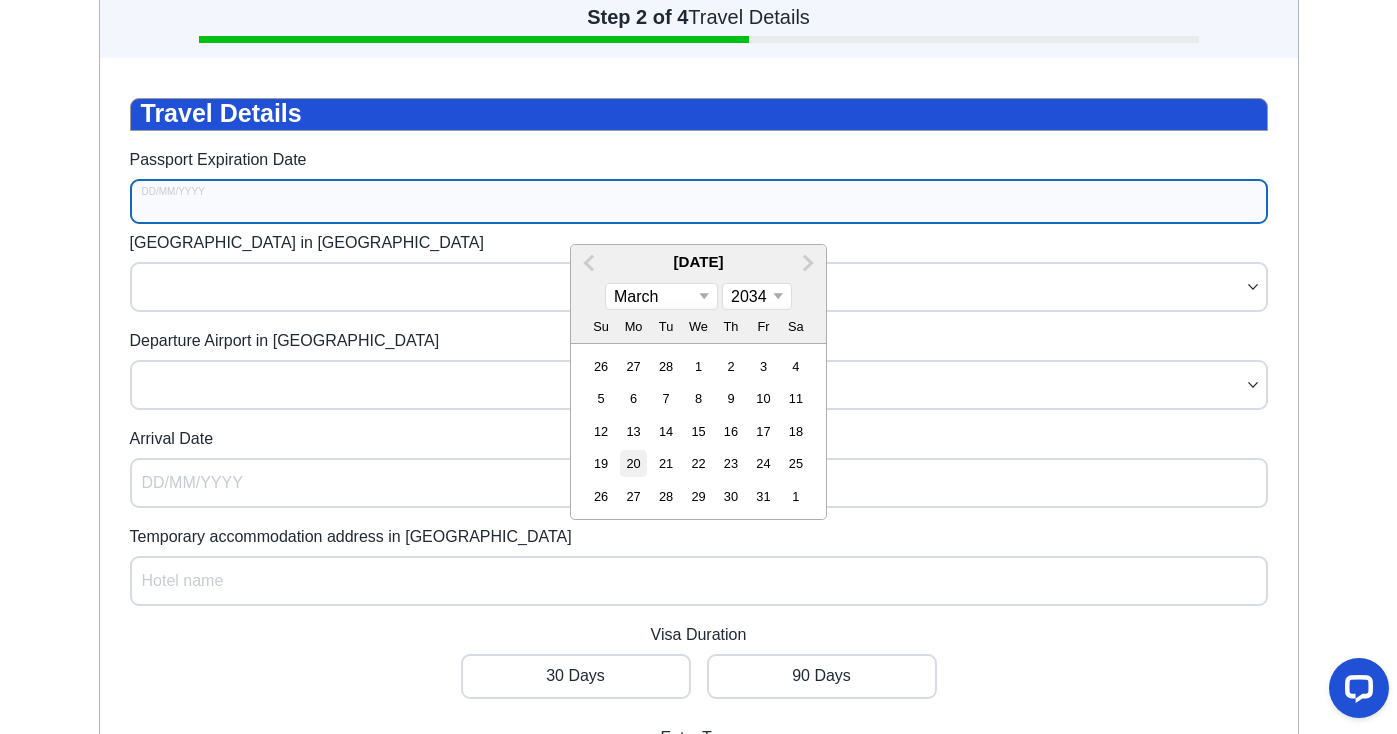click on "20" at bounding box center [632, 463] 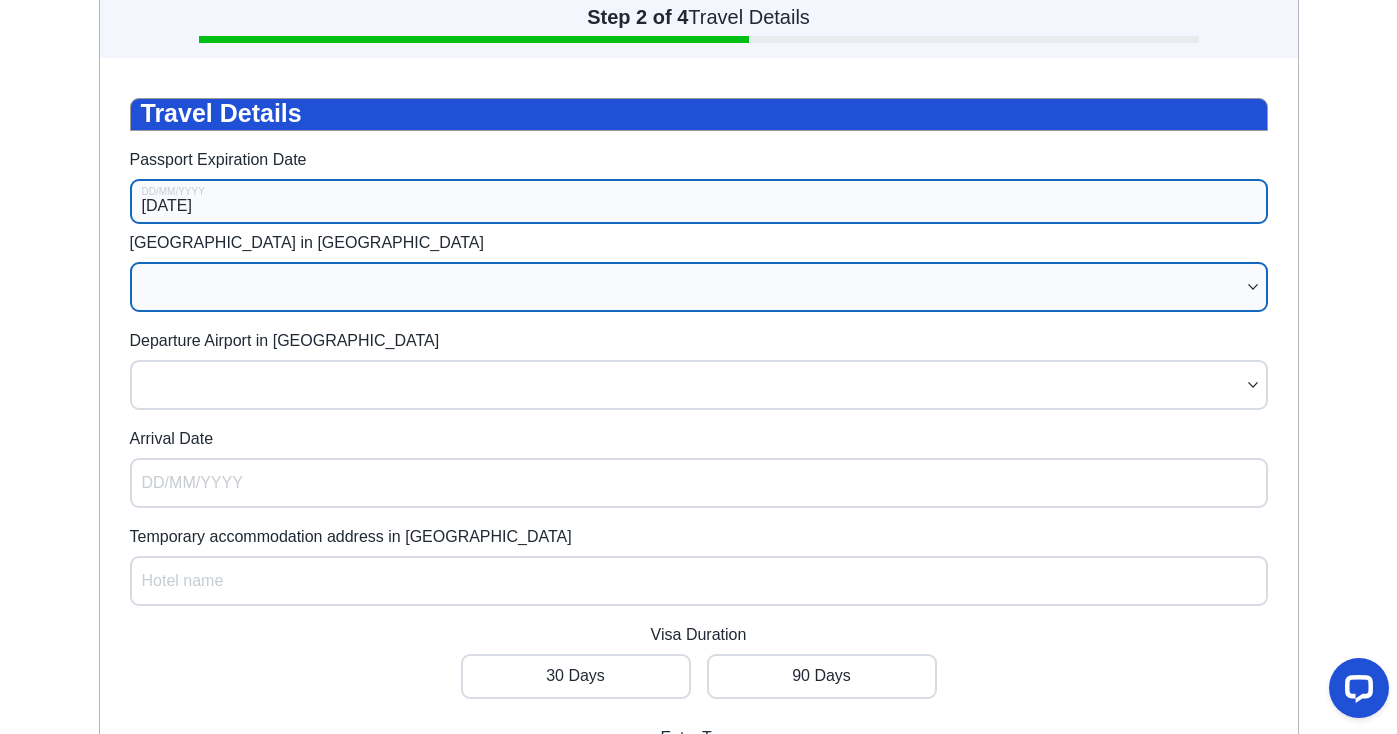 click at bounding box center (699, 287) 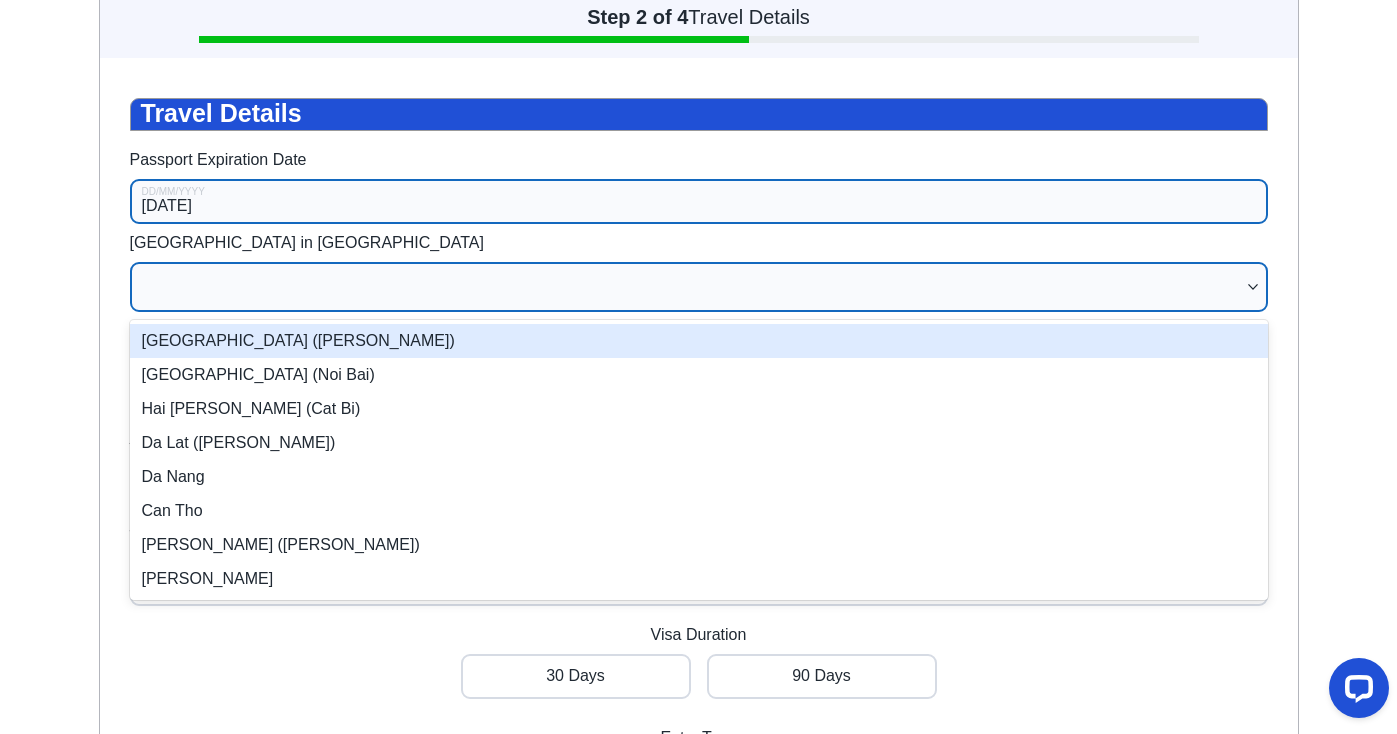 click on "Ho Chi Minh City (Tan Son Nhat)" at bounding box center [699, 341] 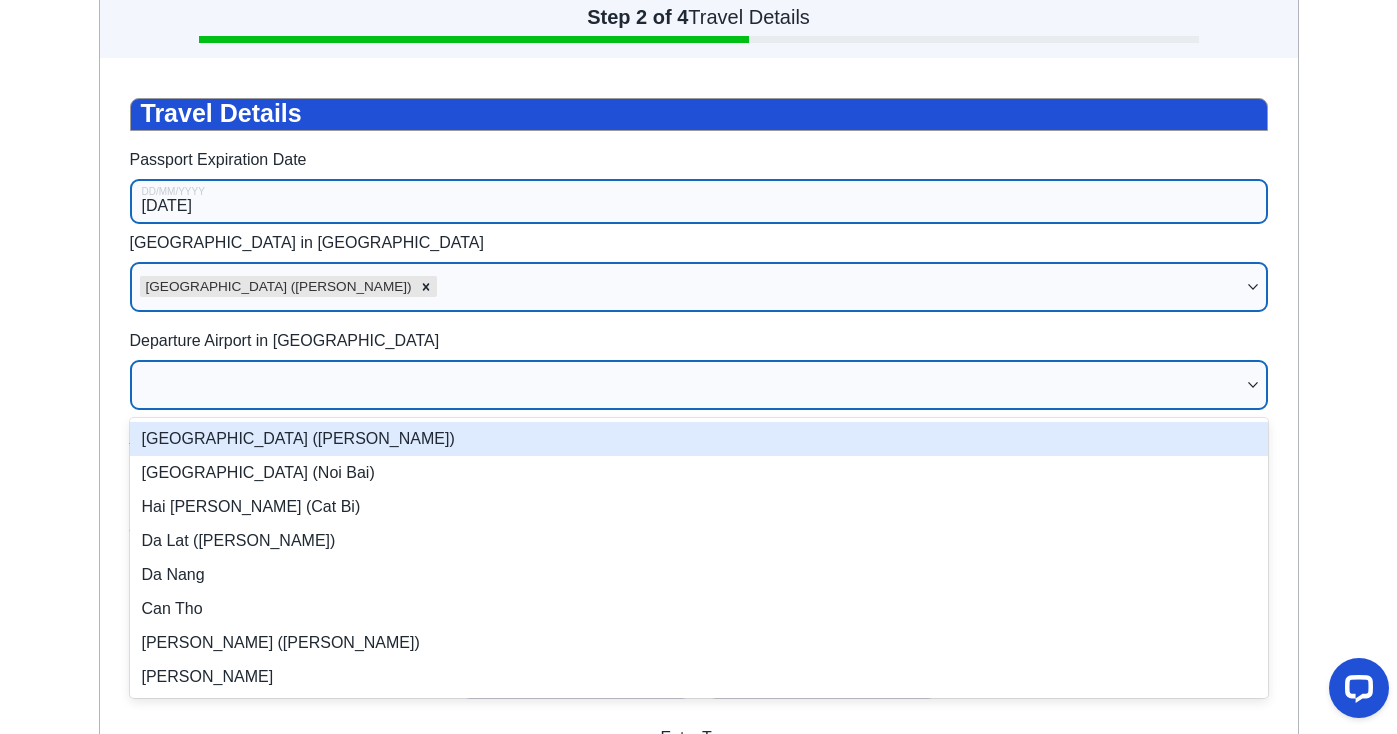 click at bounding box center [689, 385] 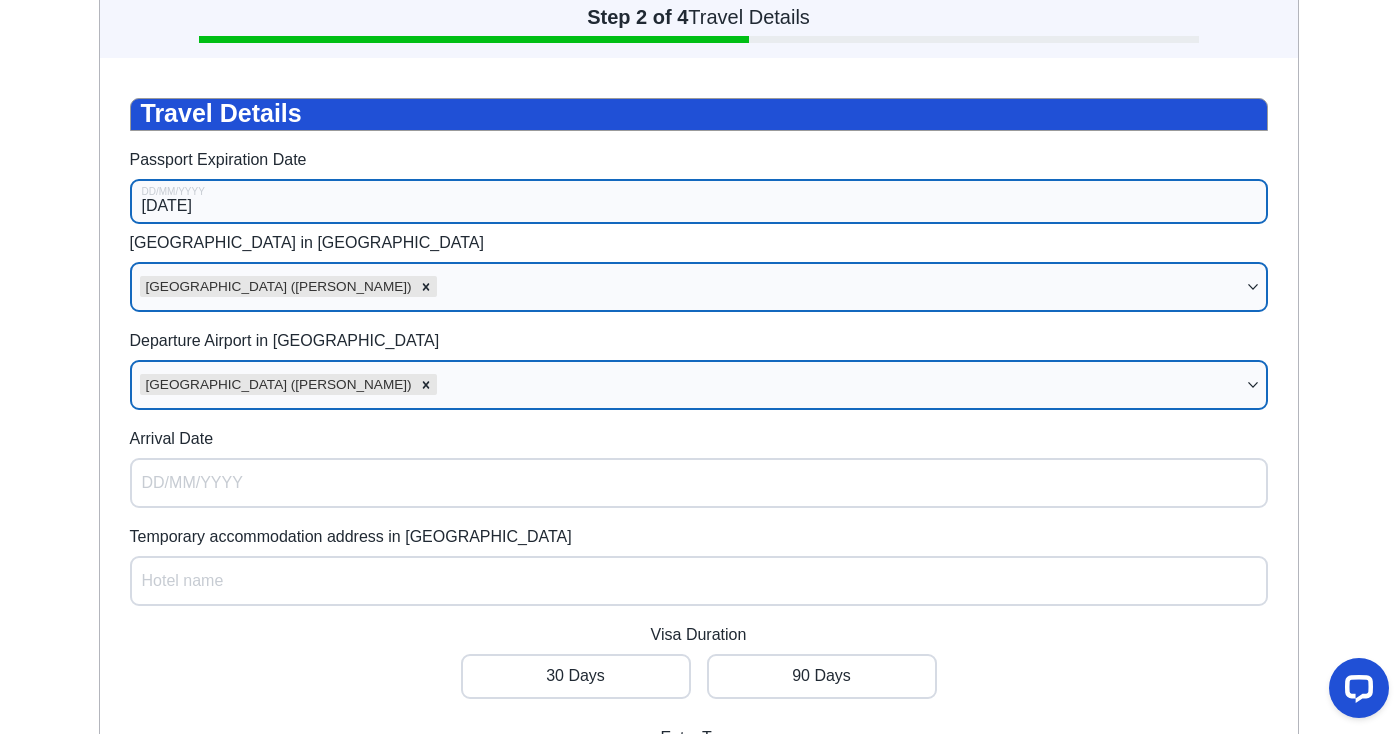 scroll, scrollTop: 314, scrollLeft: 0, axis: vertical 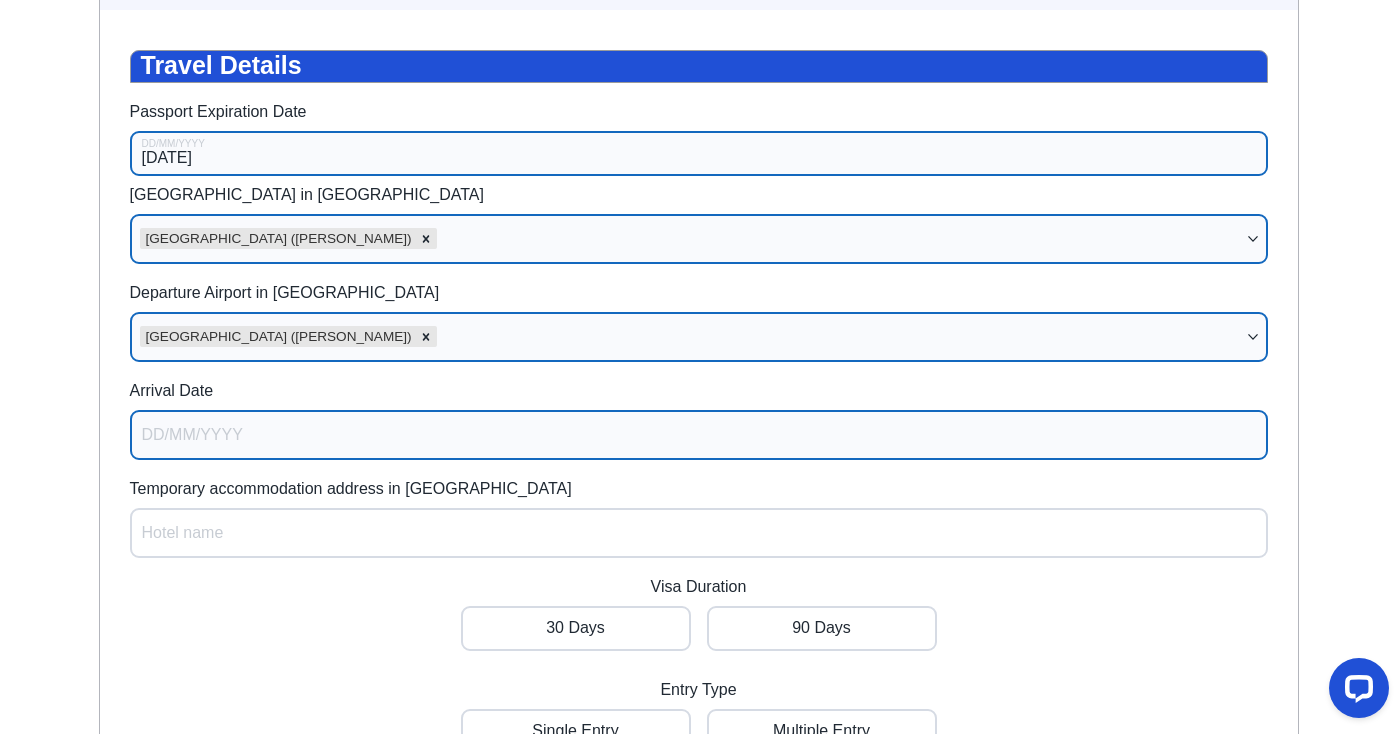 click on "Arrival Date" at bounding box center [699, 435] 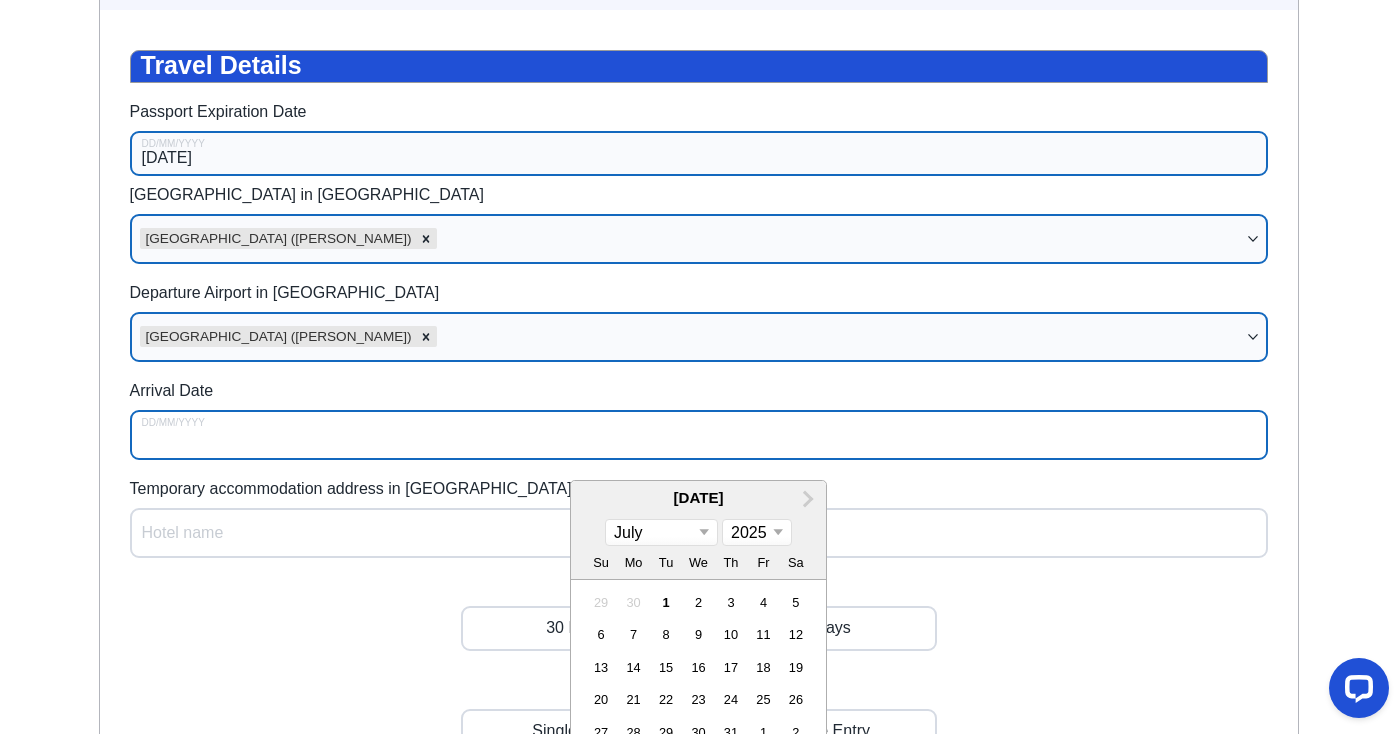 click on "3" at bounding box center [730, 601] 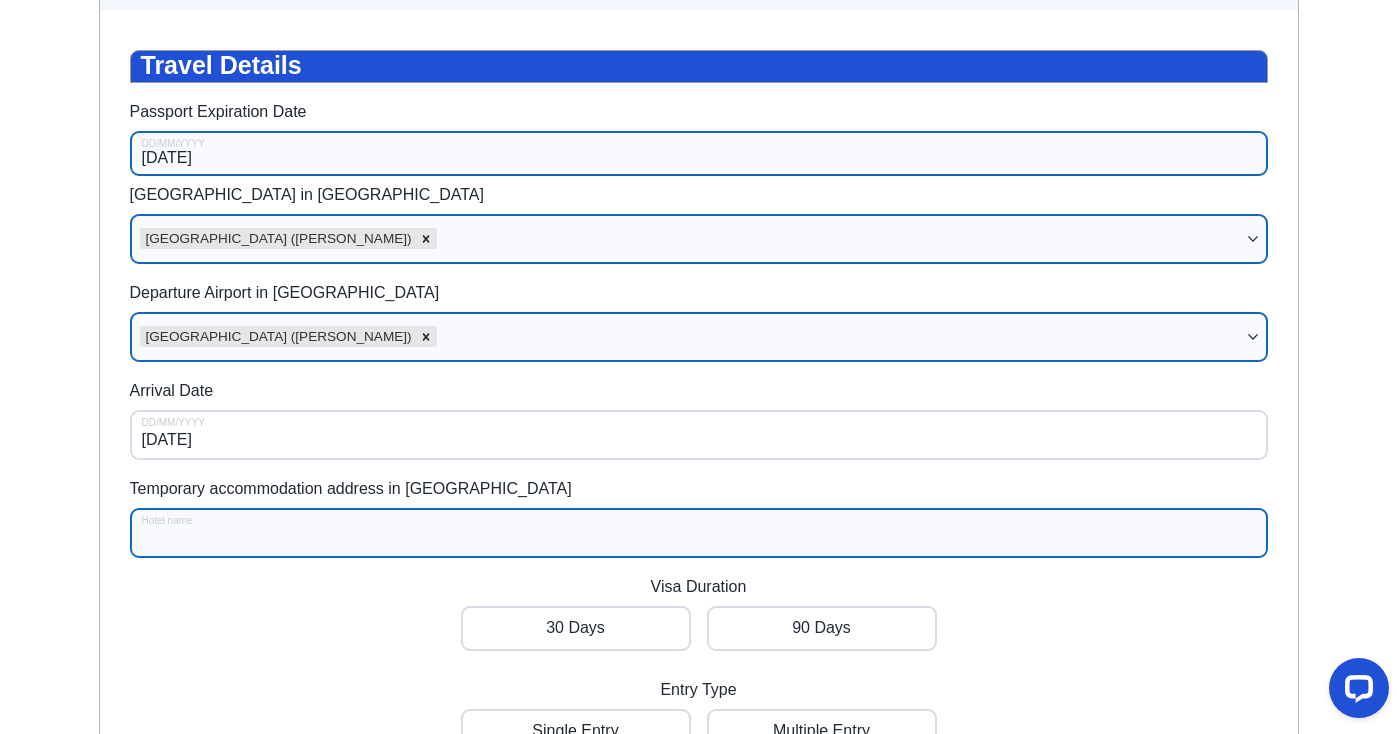 click on "Temporary accommodation address in Vietnam" at bounding box center (699, 533) 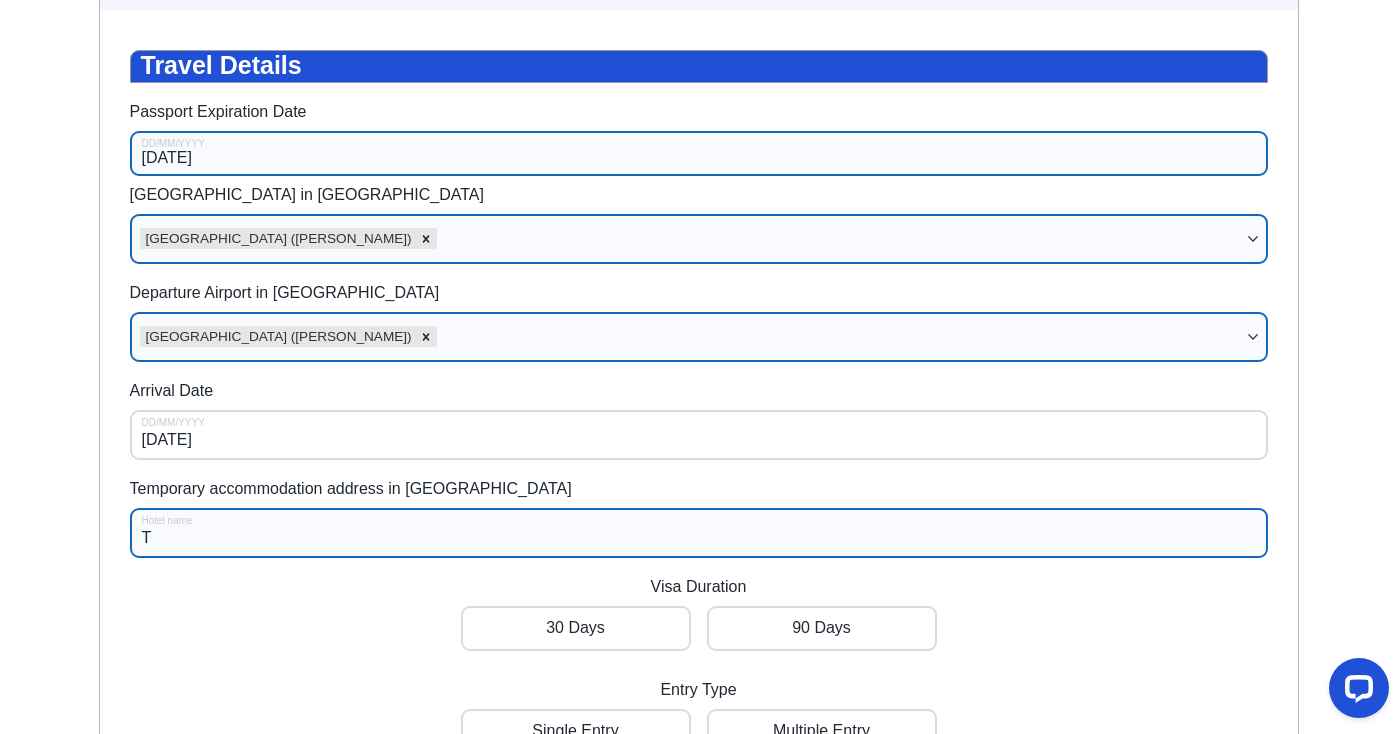 type on "Th" 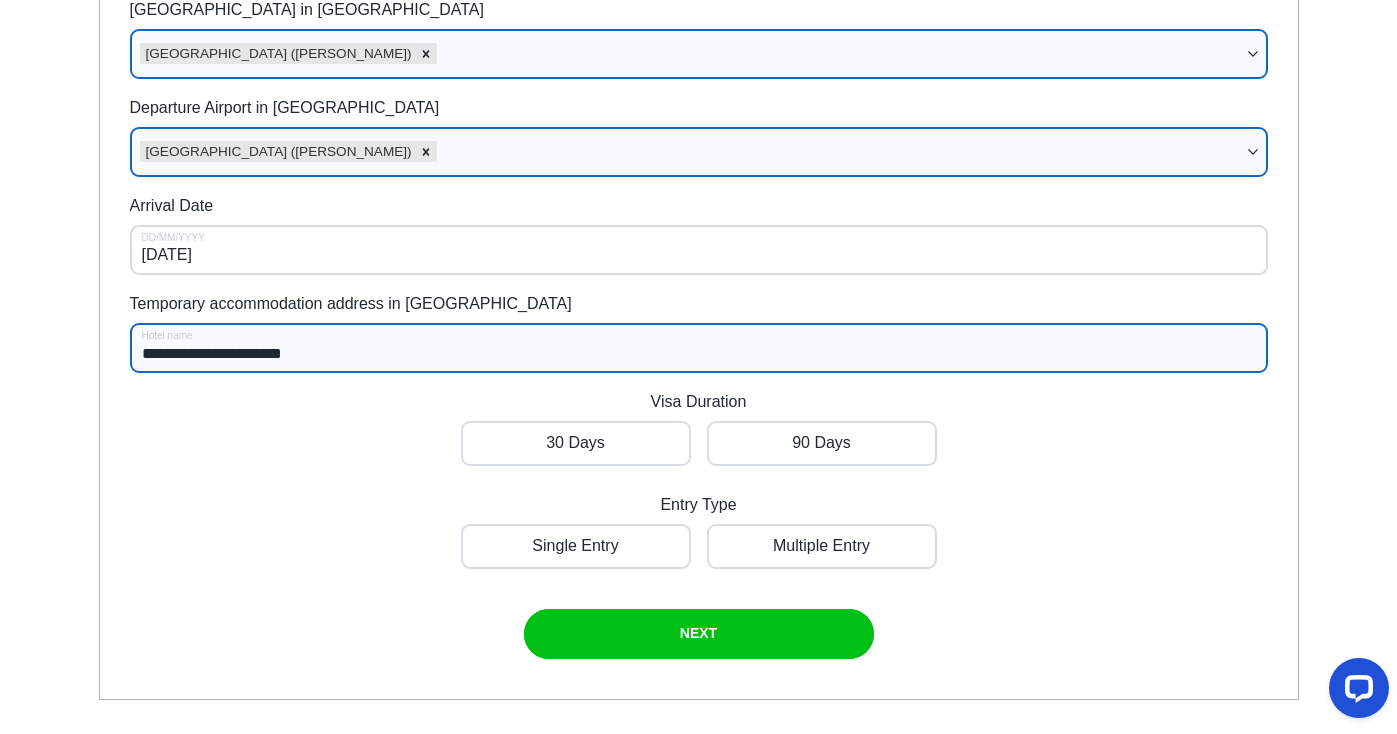 scroll, scrollTop: 508, scrollLeft: 0, axis: vertical 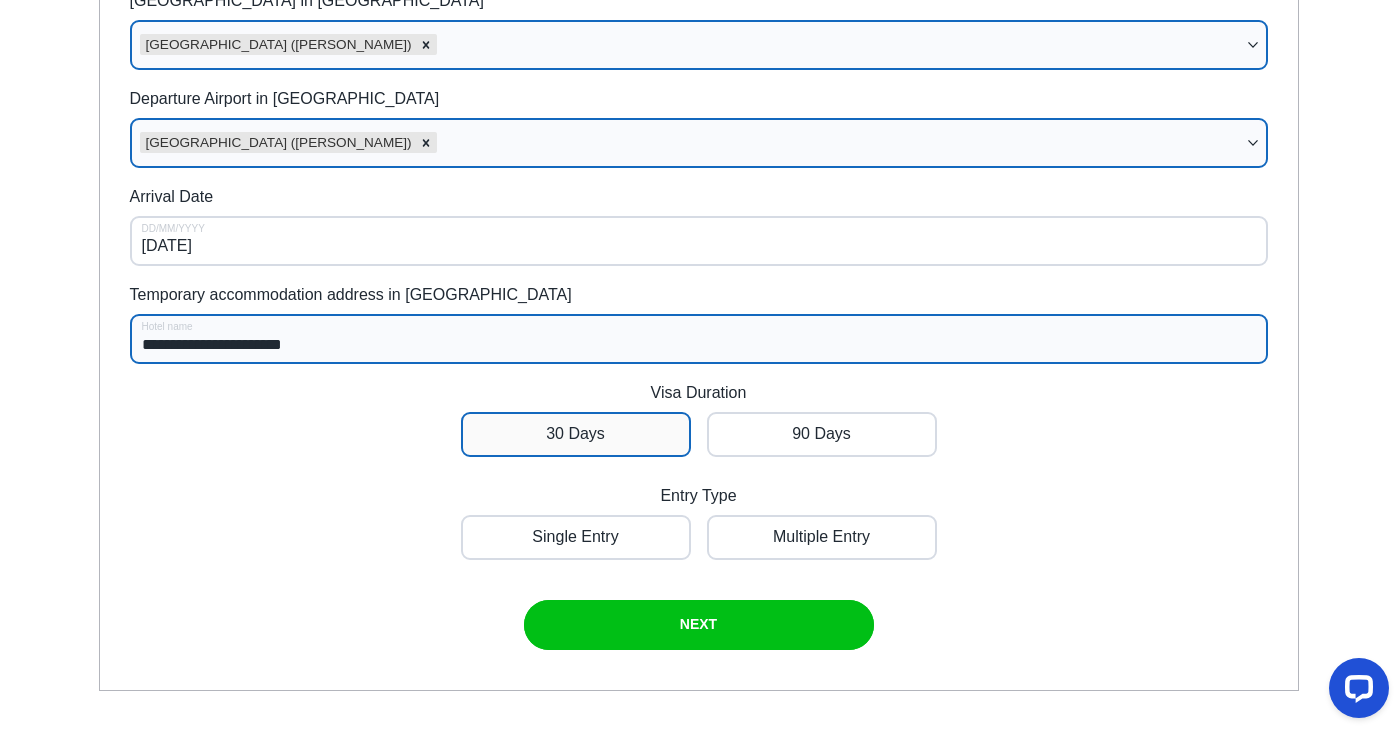 type on "**********" 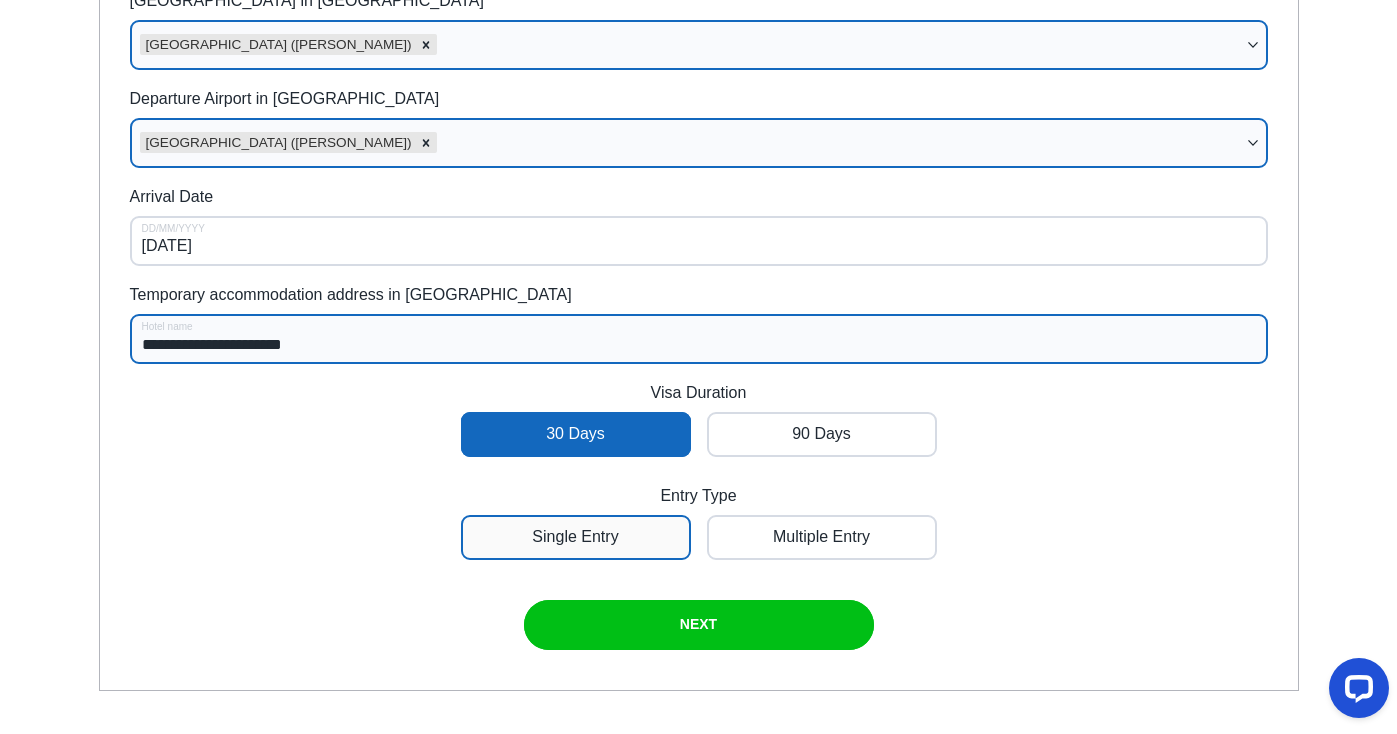 click at bounding box center (576, 537) 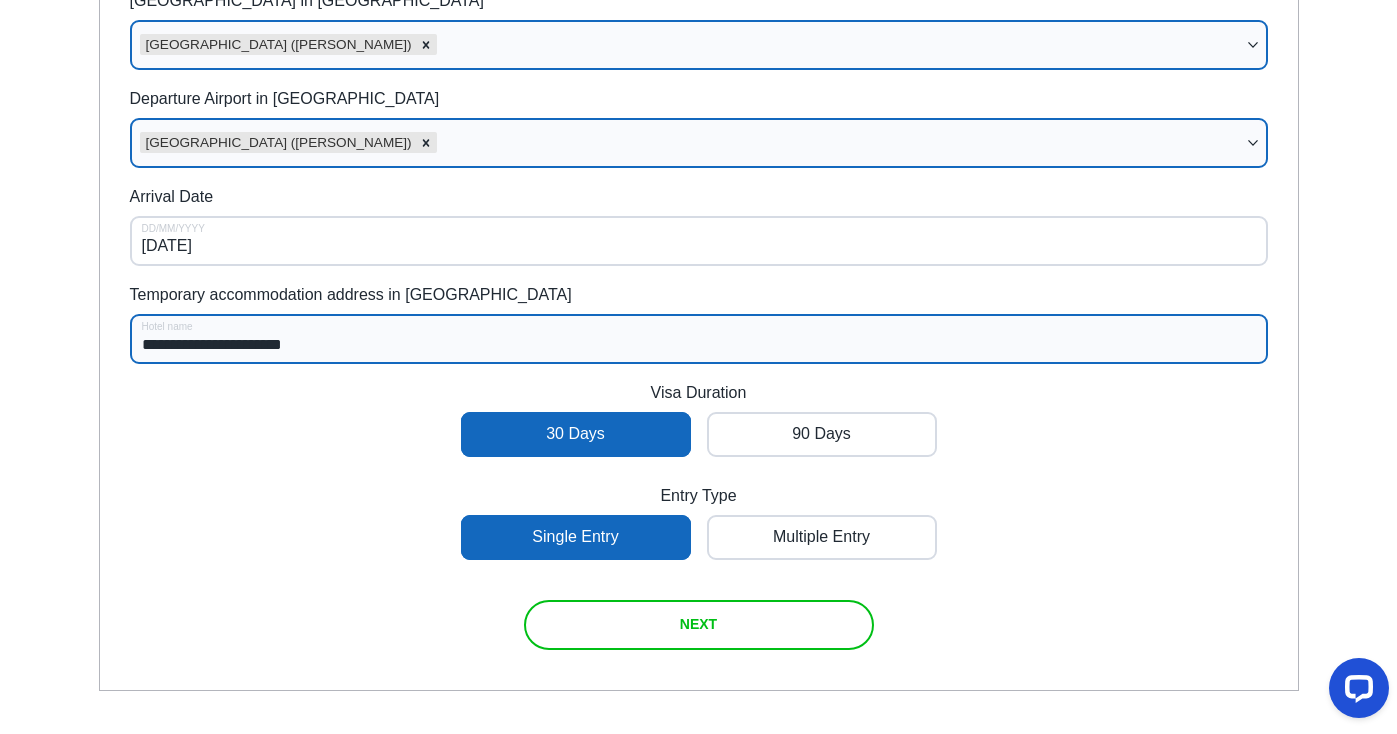 click at bounding box center (699, 625) 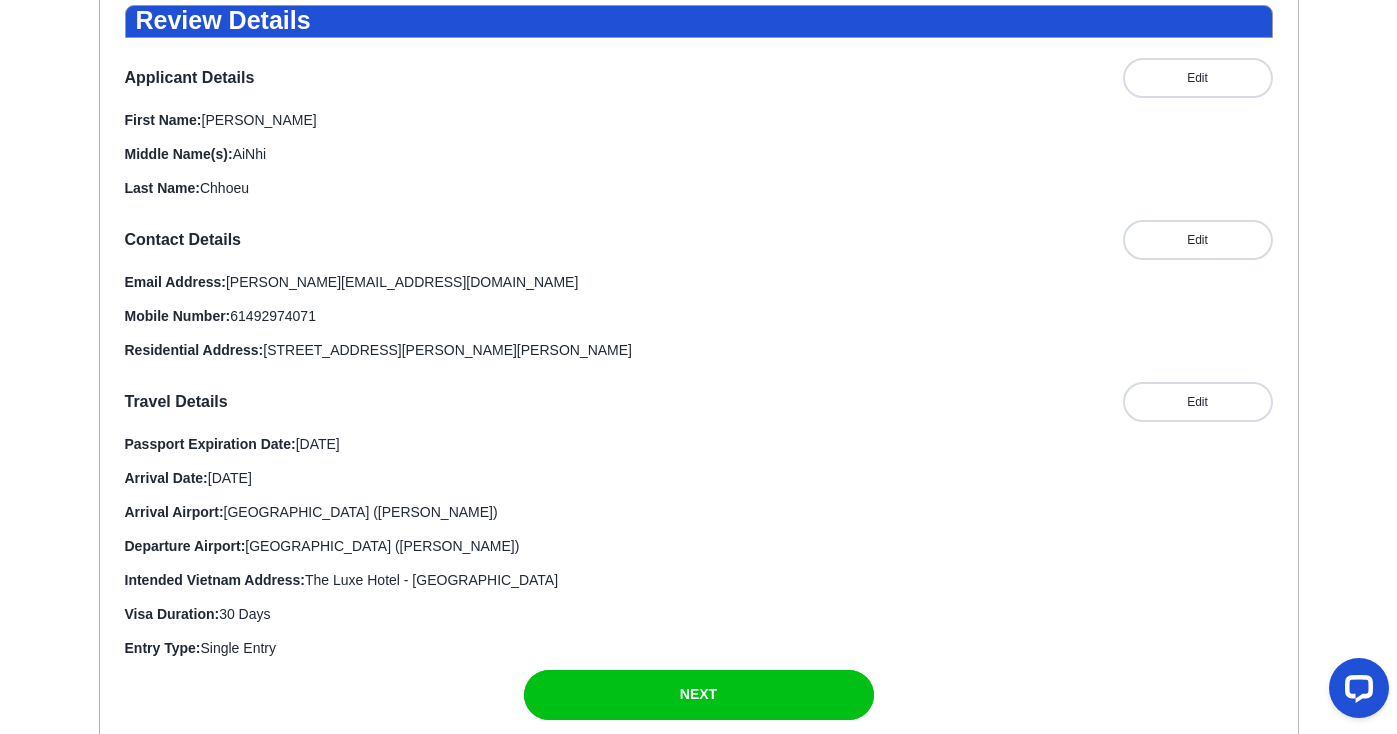 scroll, scrollTop: 465, scrollLeft: 0, axis: vertical 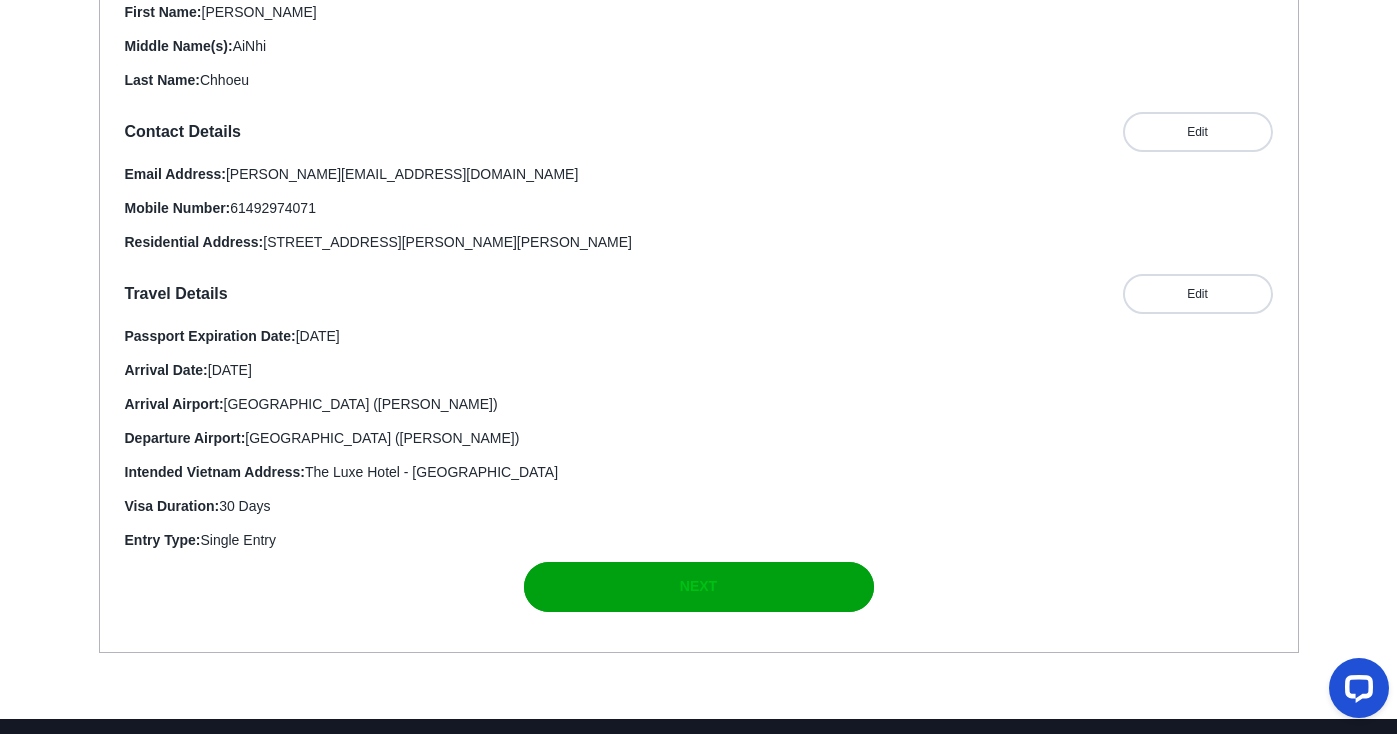 click at bounding box center (699, 587) 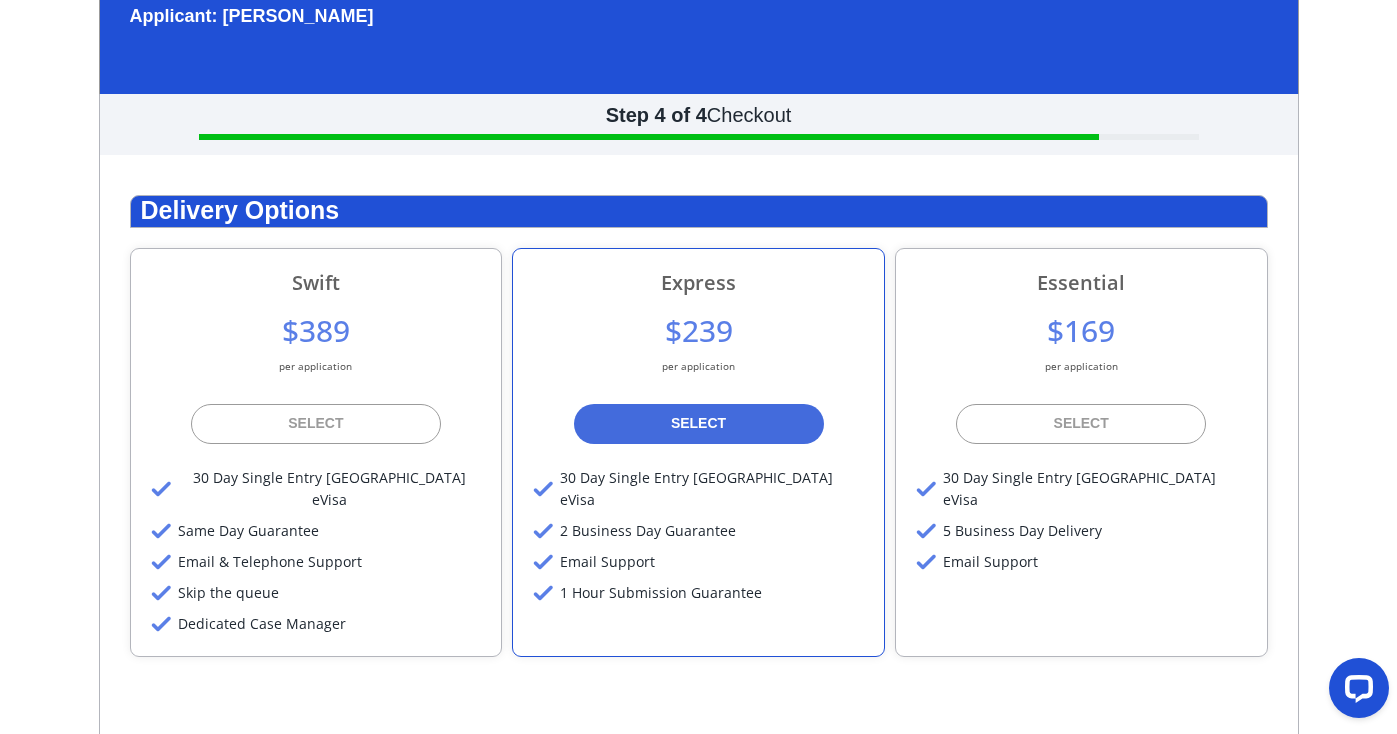 scroll, scrollTop: 190, scrollLeft: 0, axis: vertical 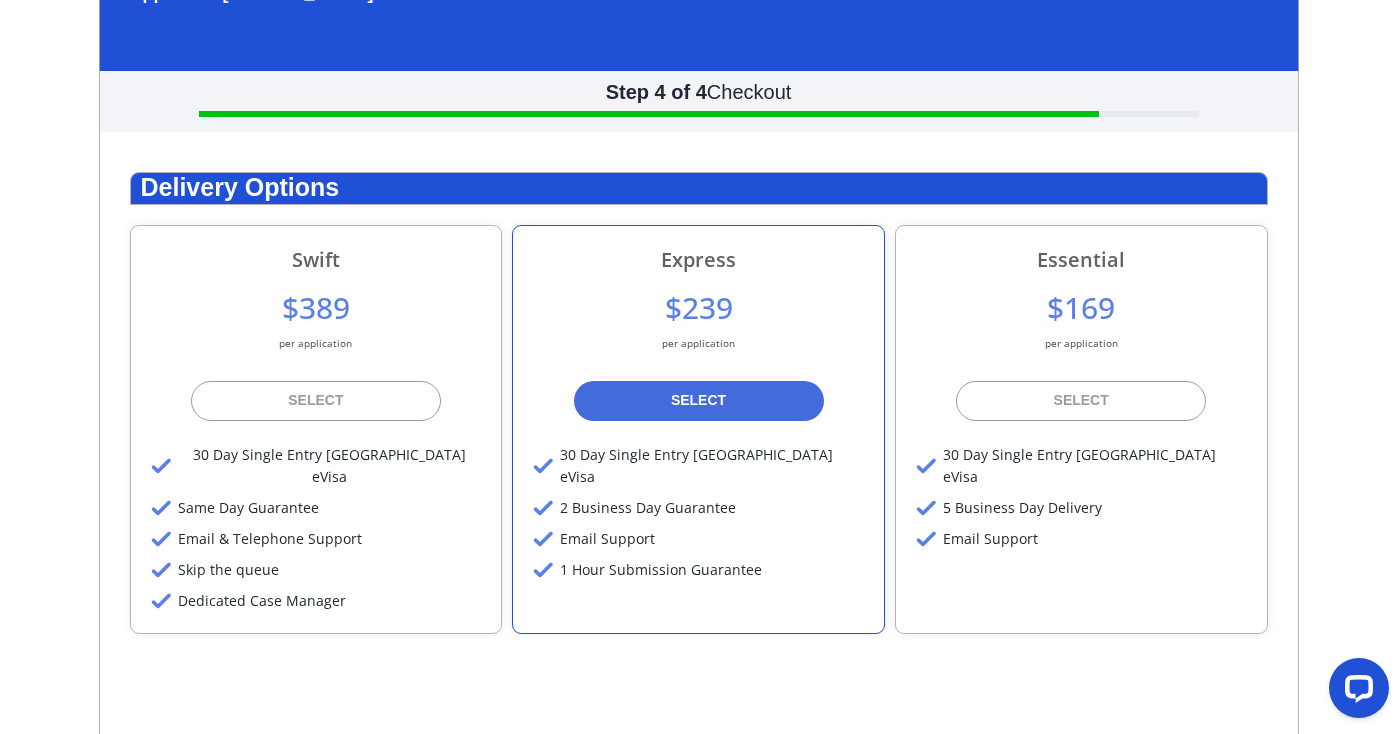 click on "$389 per application" at bounding box center [316, 325] 